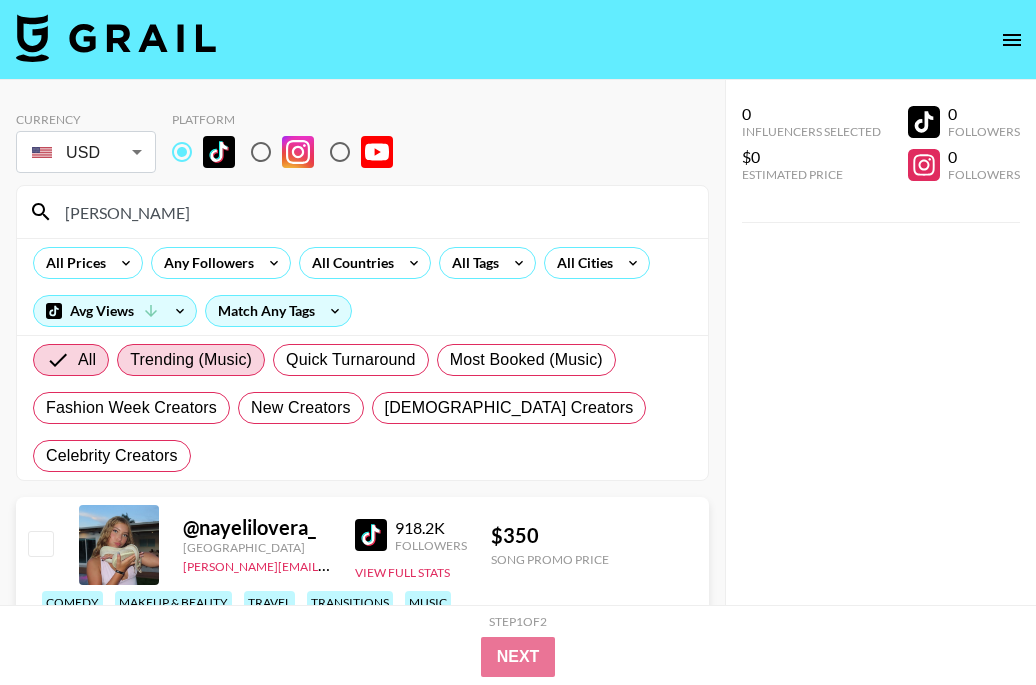 scroll, scrollTop: 80, scrollLeft: 0, axis: vertical 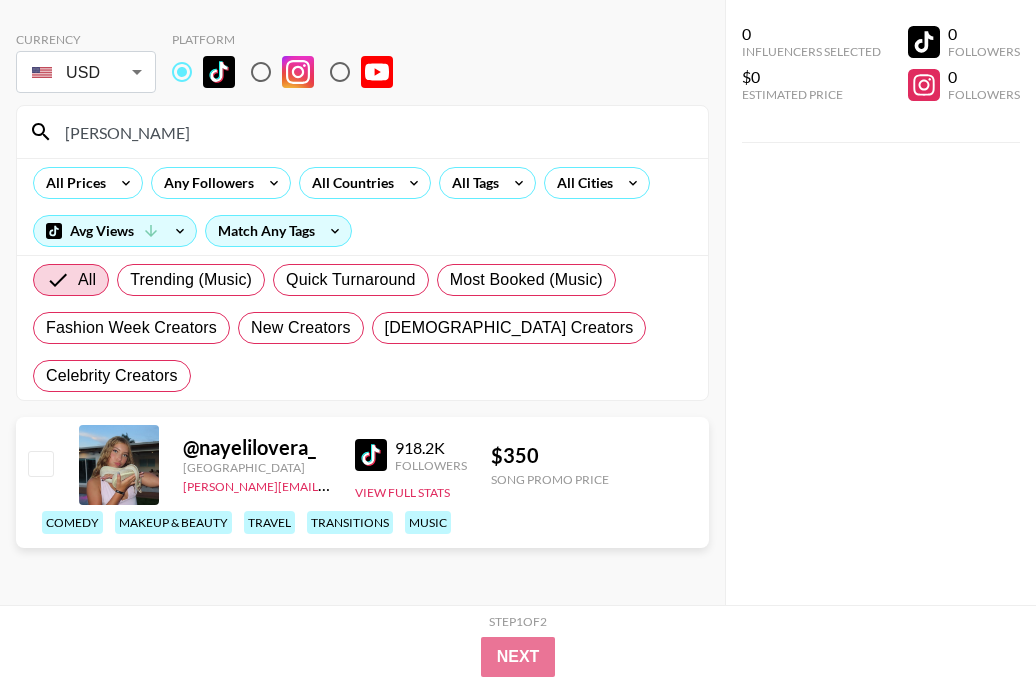 click on "[PERSON_NAME]" at bounding box center (374, 132) 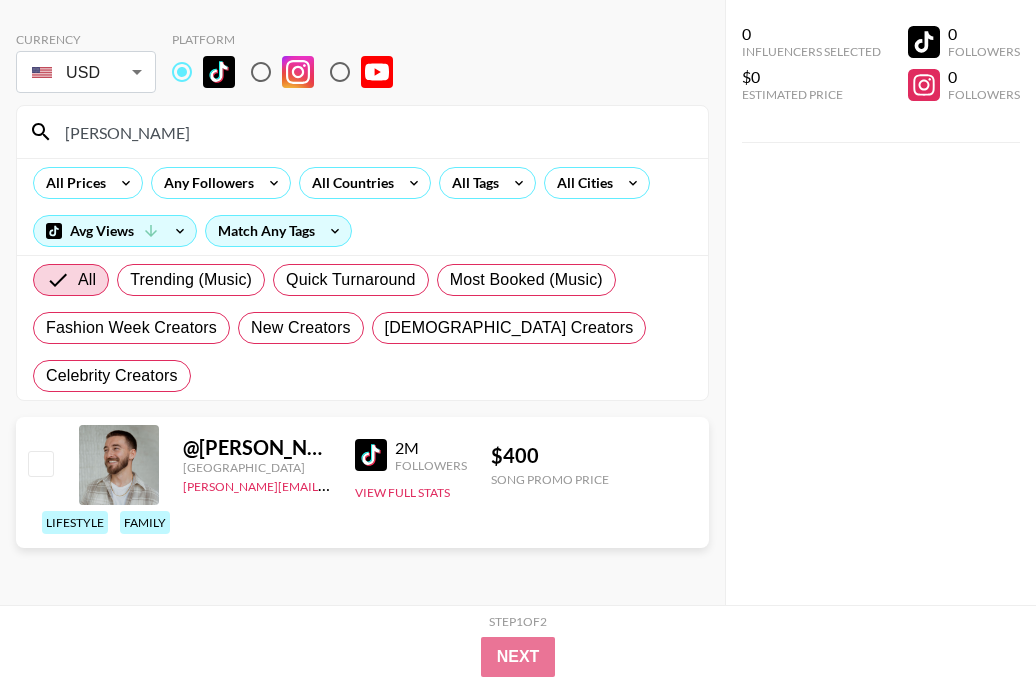click on "[PERSON_NAME]" at bounding box center (362, 132) 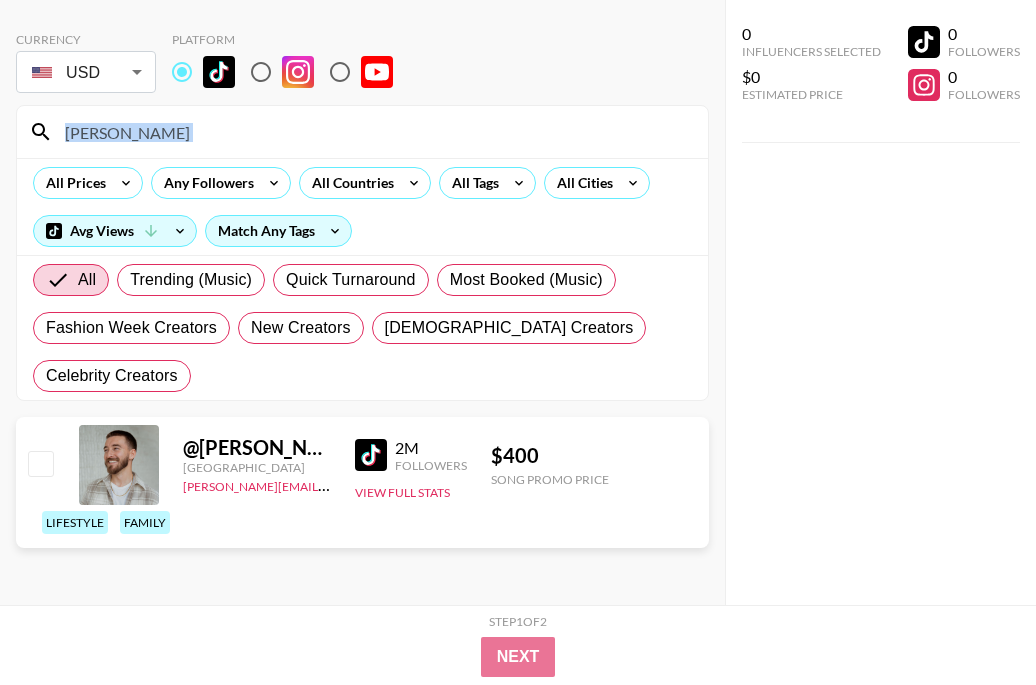 click on "[PERSON_NAME]" at bounding box center [374, 132] 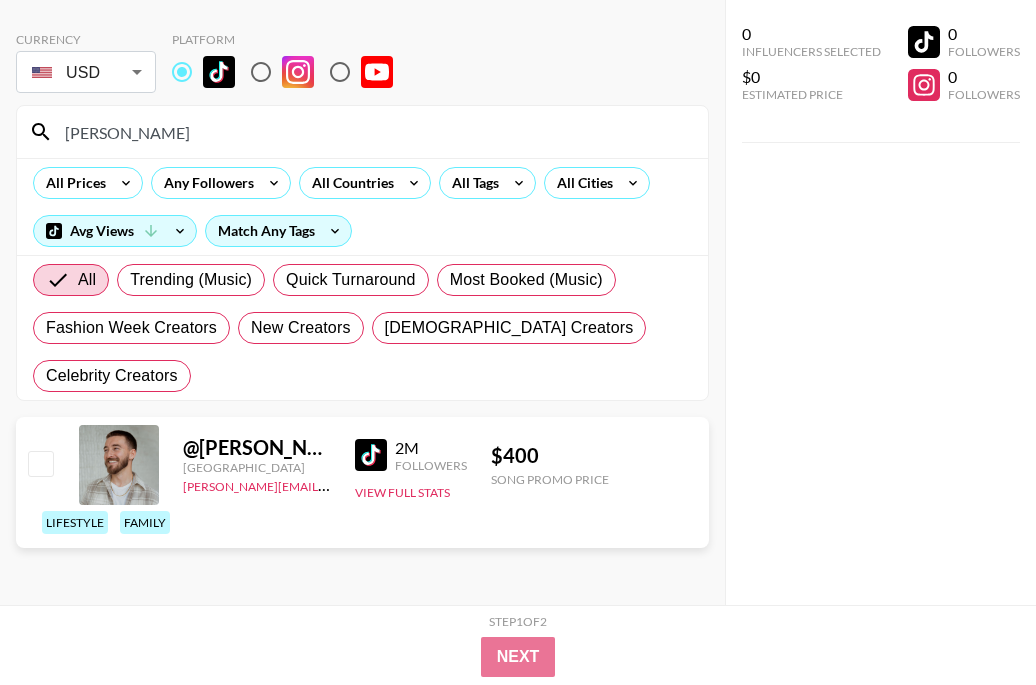 click on "[PERSON_NAME]" at bounding box center (374, 132) 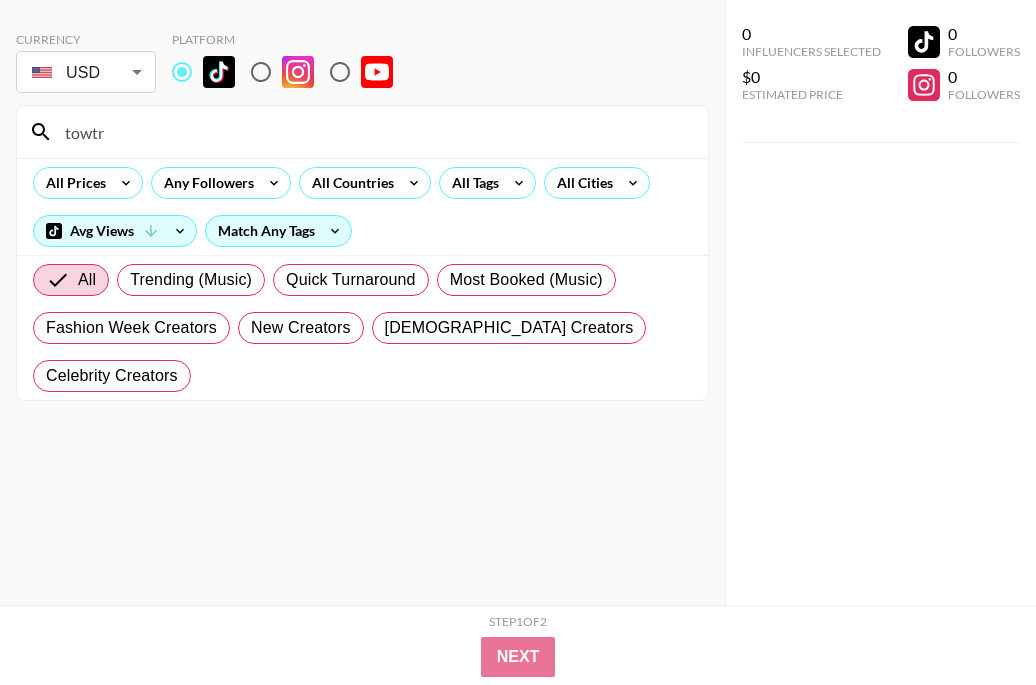 type on "towtru" 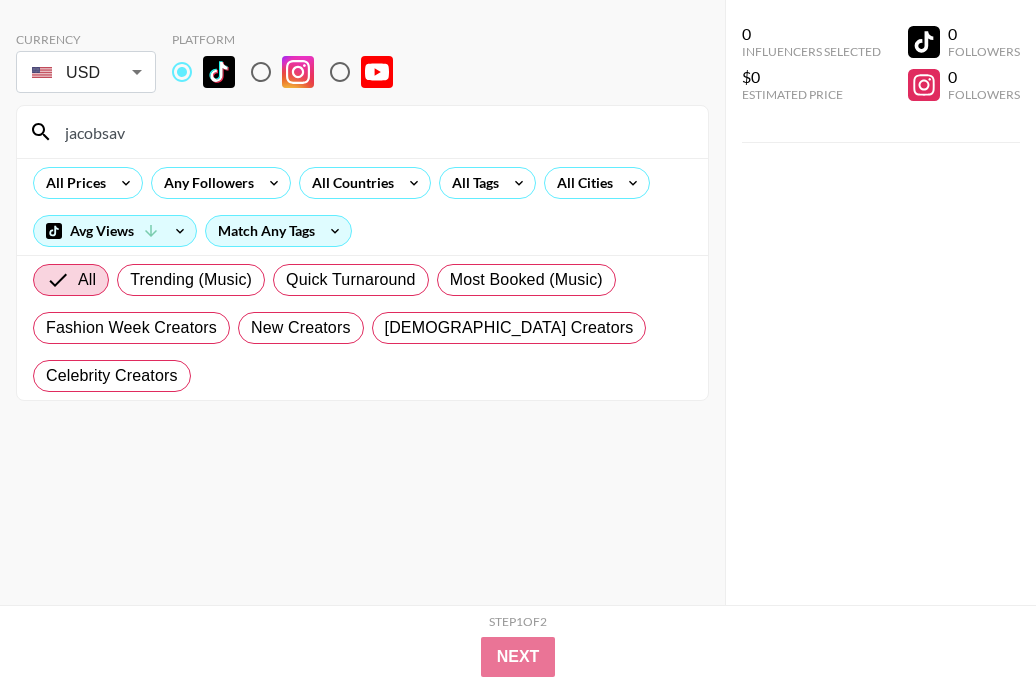 type on "jacobsa" 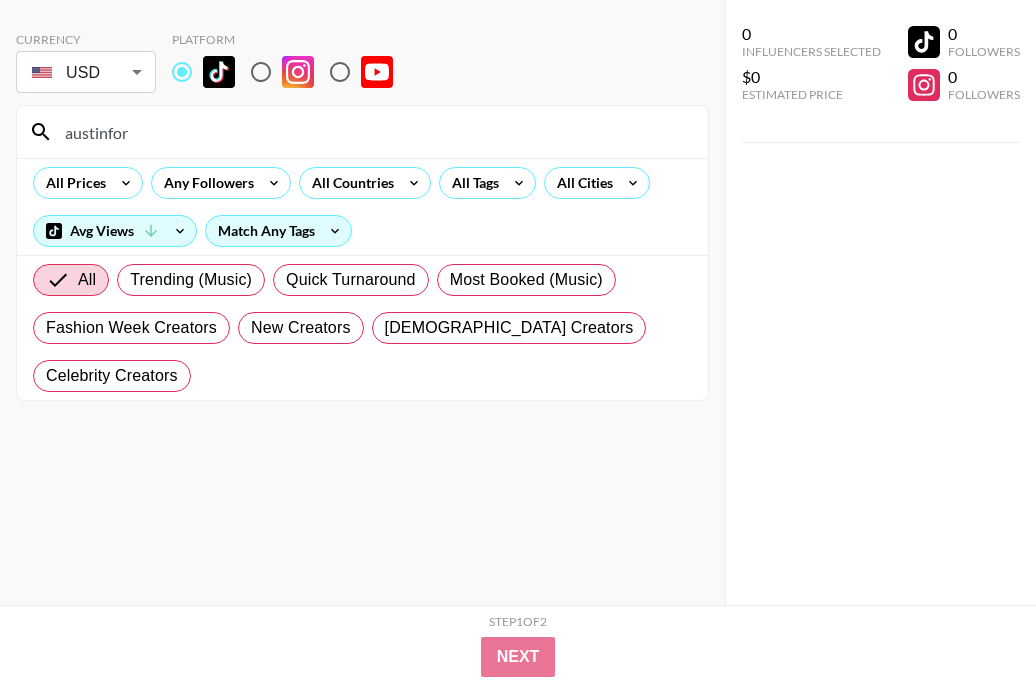 type on "austinfor" 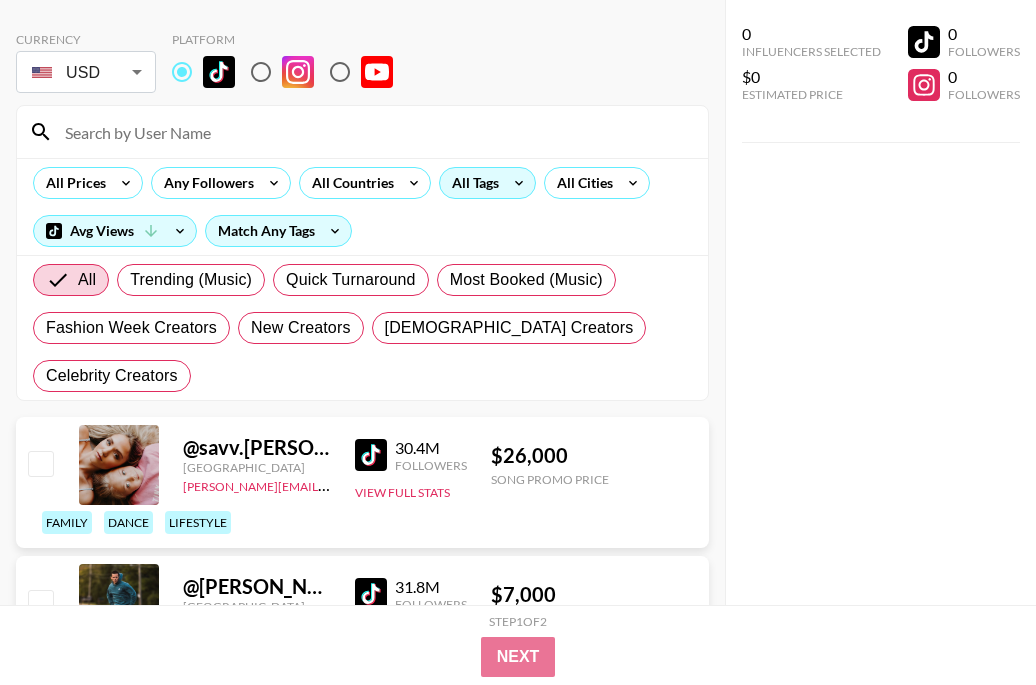 type 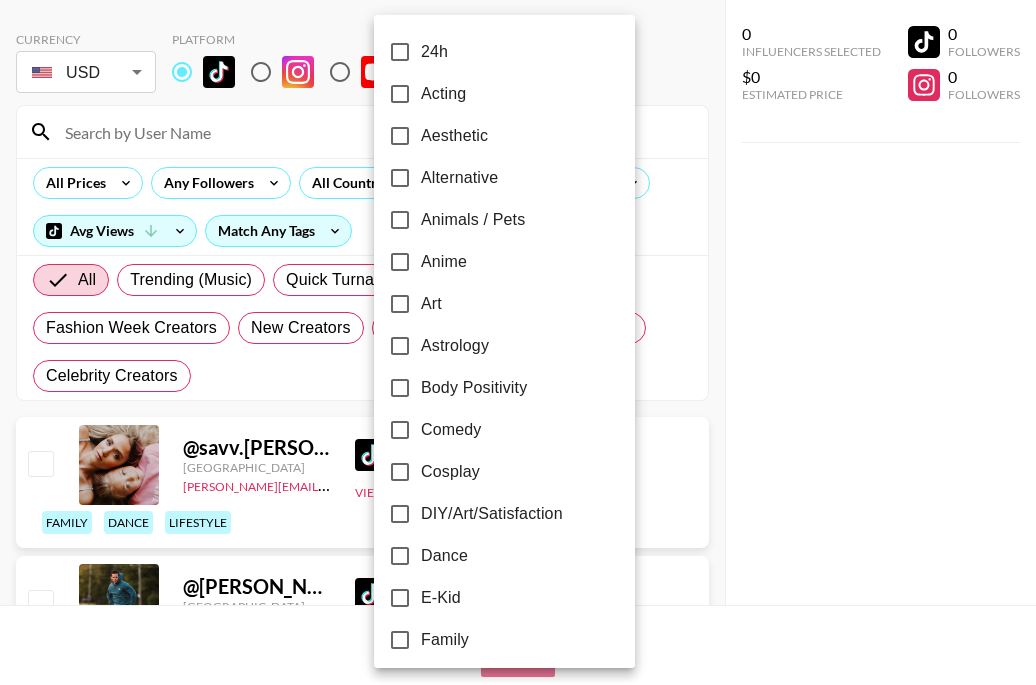 click at bounding box center [518, 342] 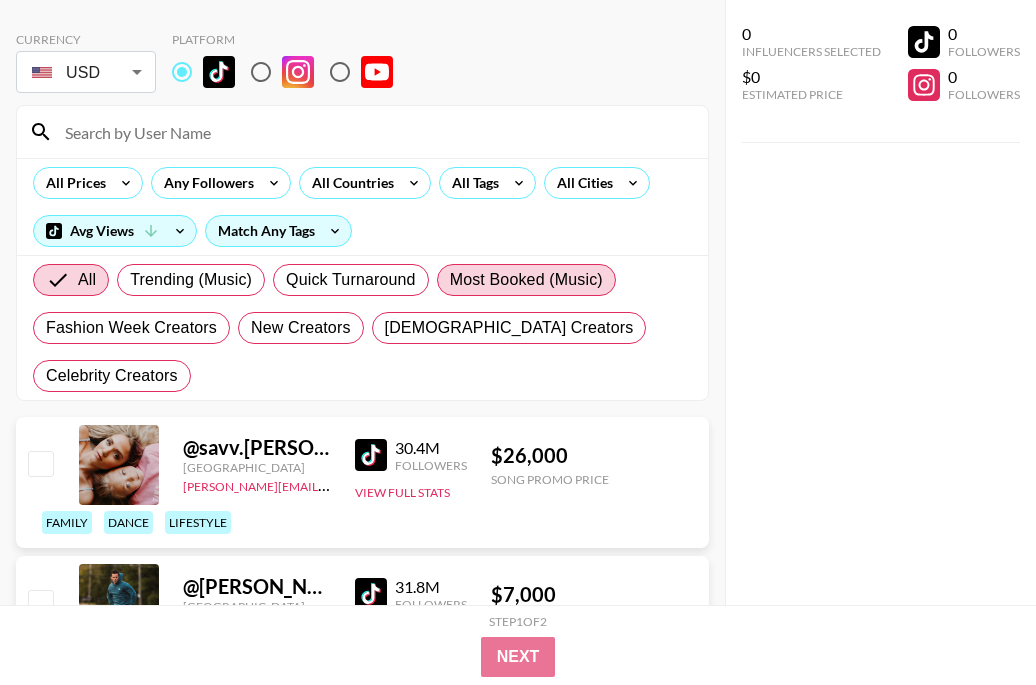 click on "Most Booked (Music)" at bounding box center (526, 280) 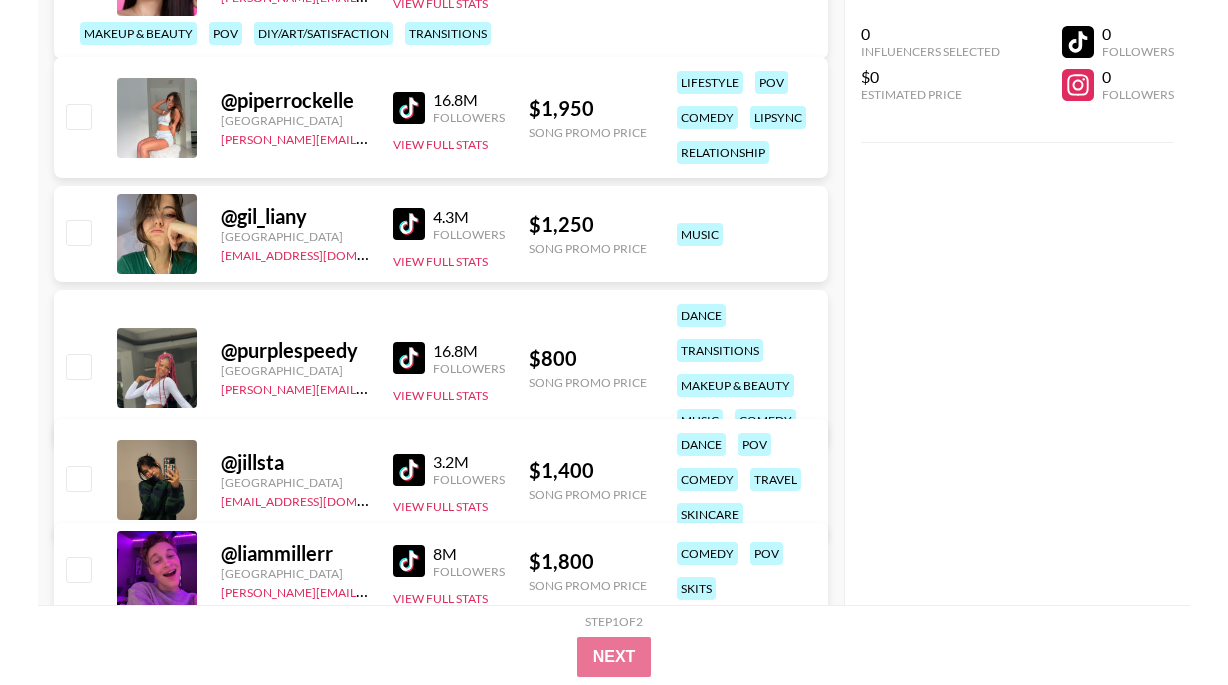 scroll, scrollTop: 698, scrollLeft: 0, axis: vertical 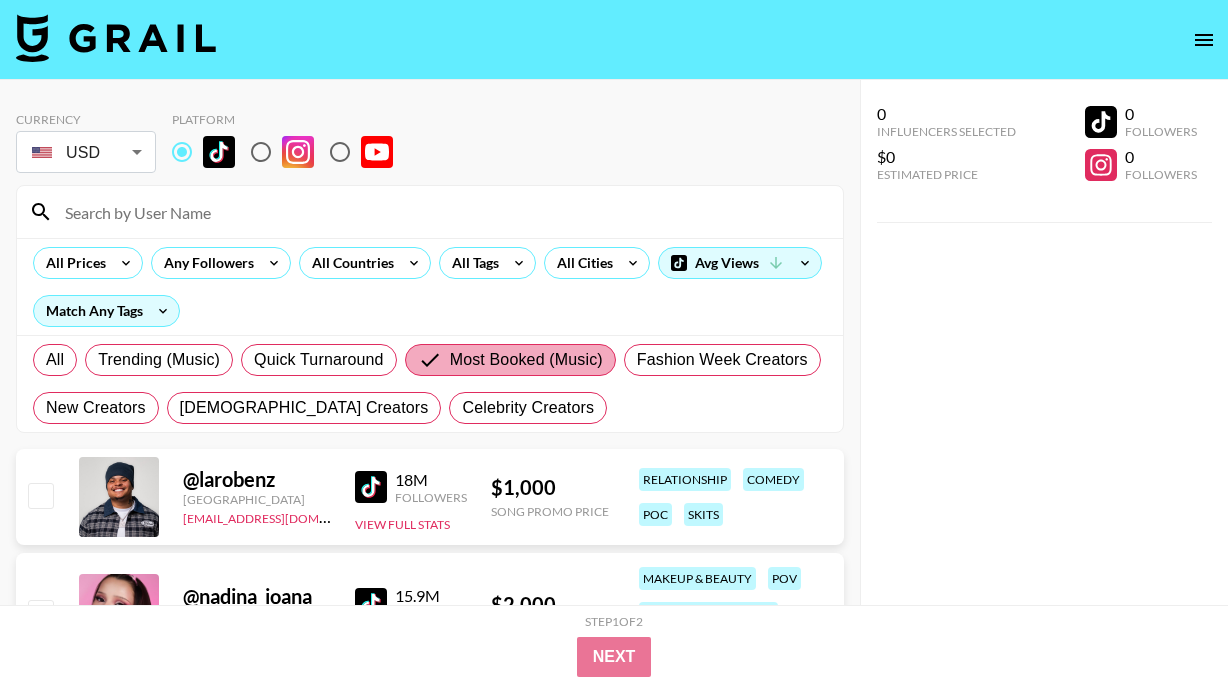 click on "Most Booked (Music)" at bounding box center [510, 360] 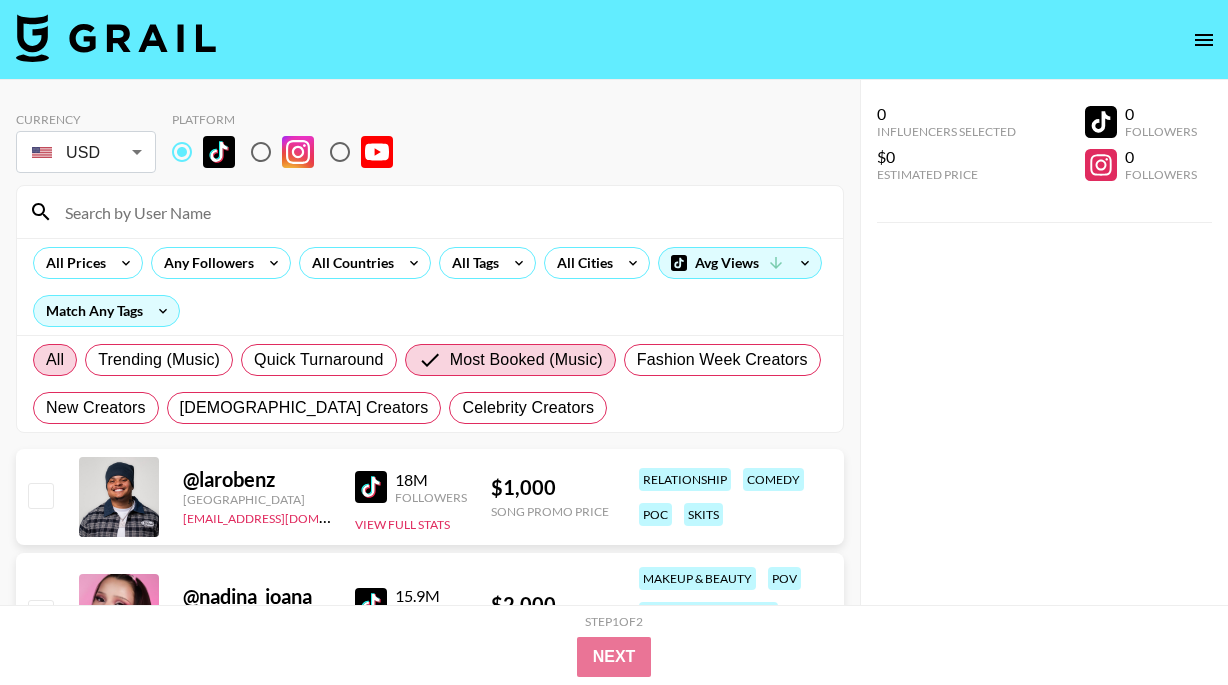 click on "All" at bounding box center [55, 360] 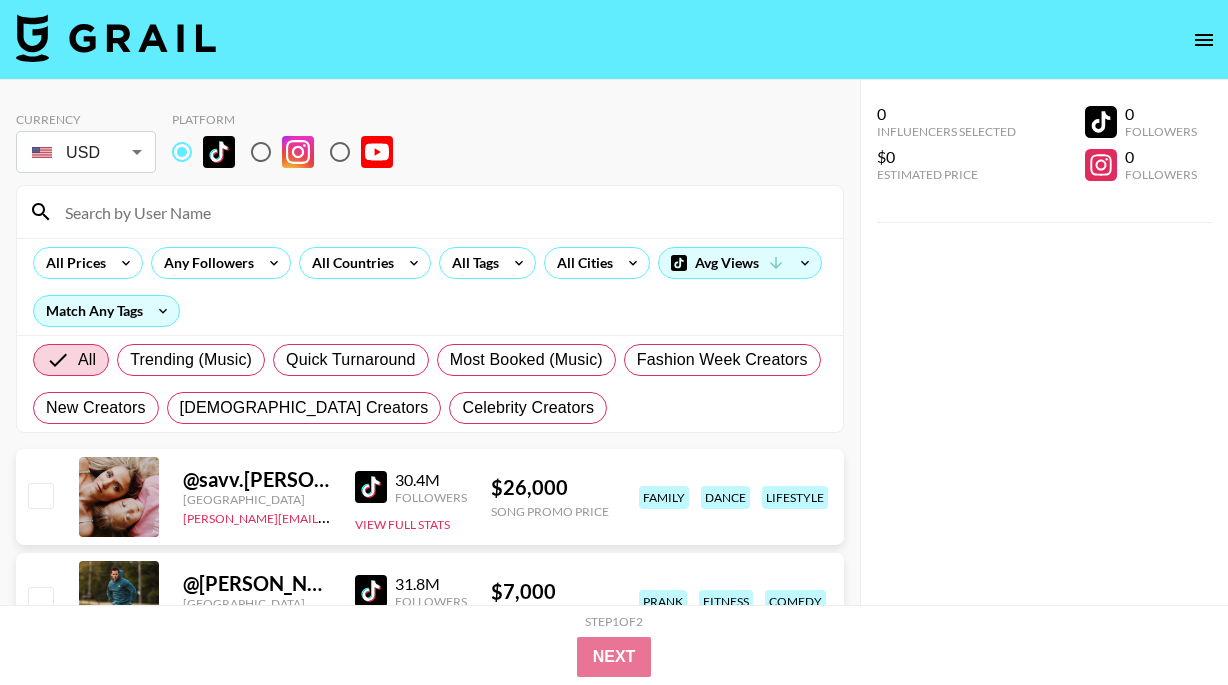 click at bounding box center (442, 212) 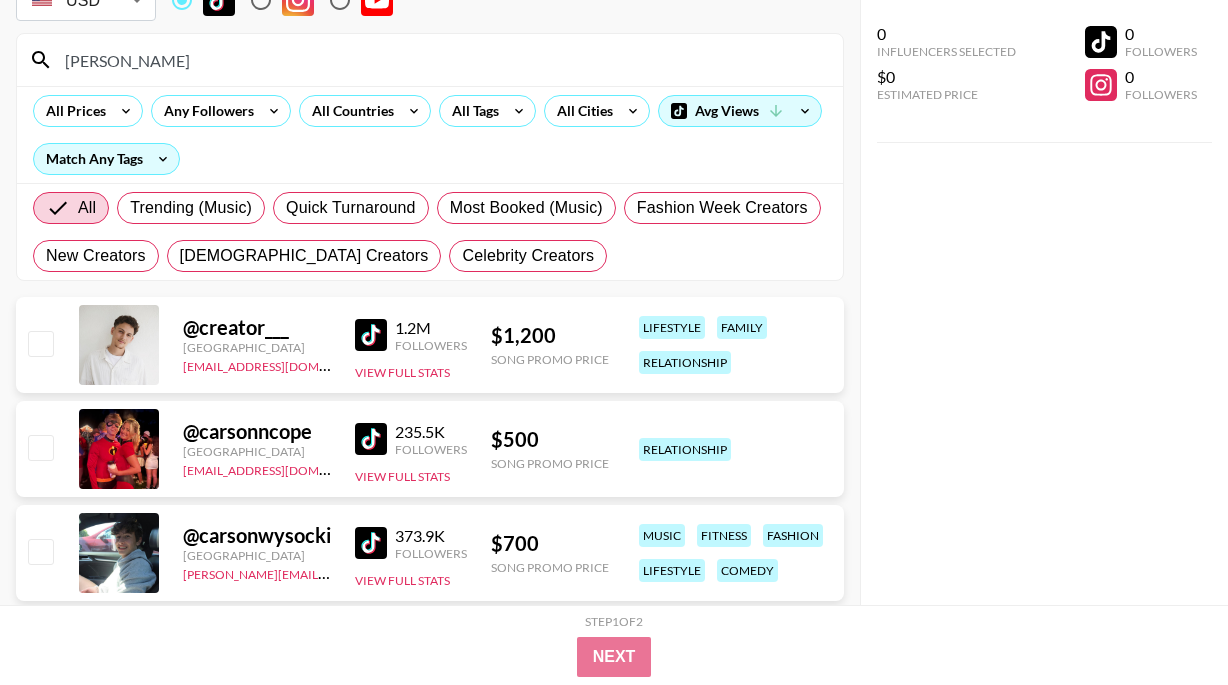 scroll, scrollTop: 163, scrollLeft: 0, axis: vertical 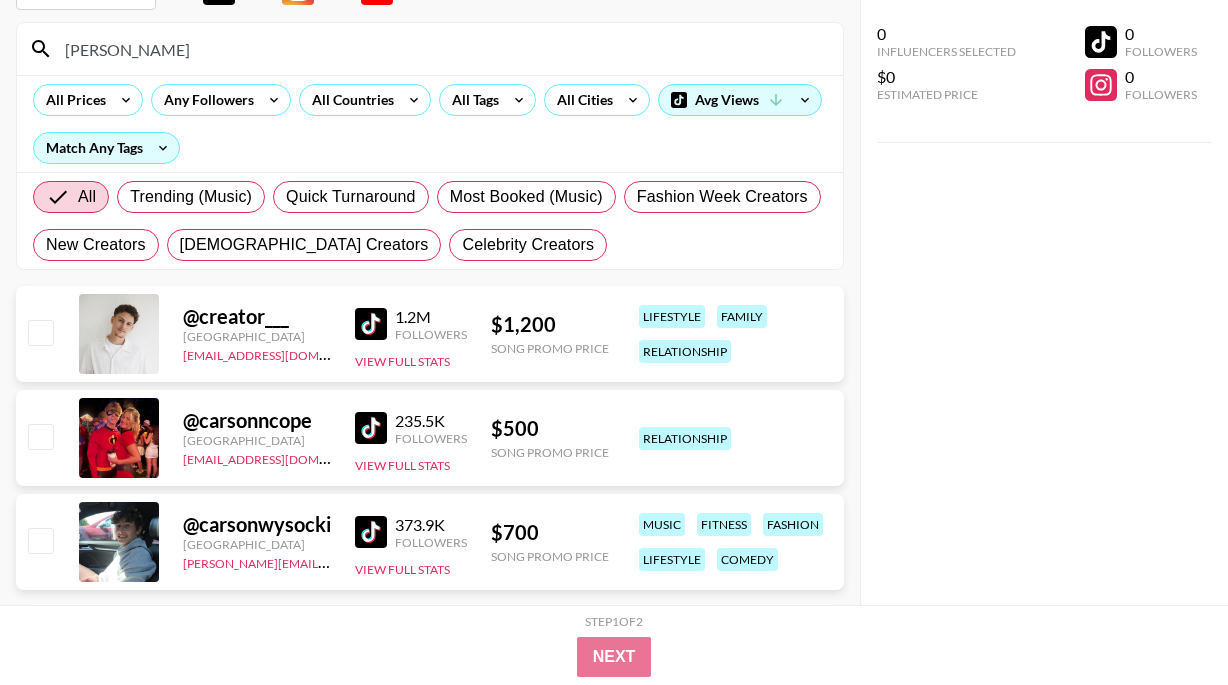 type on "[PERSON_NAME]" 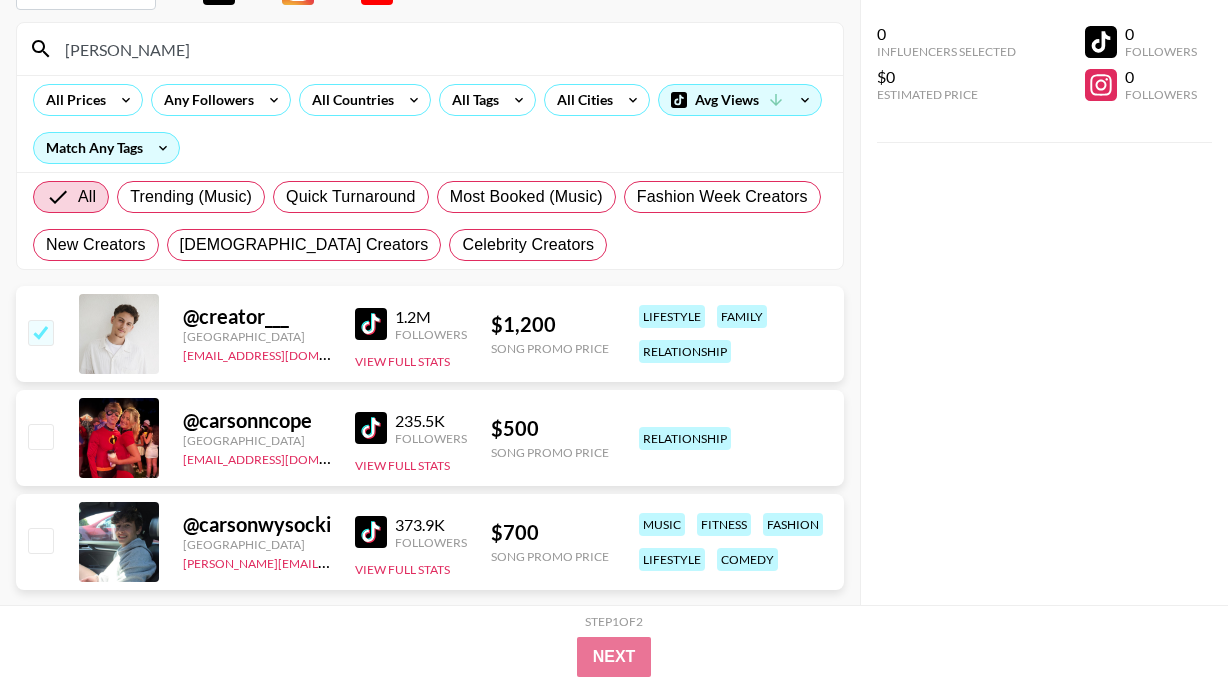 checkbox on "true" 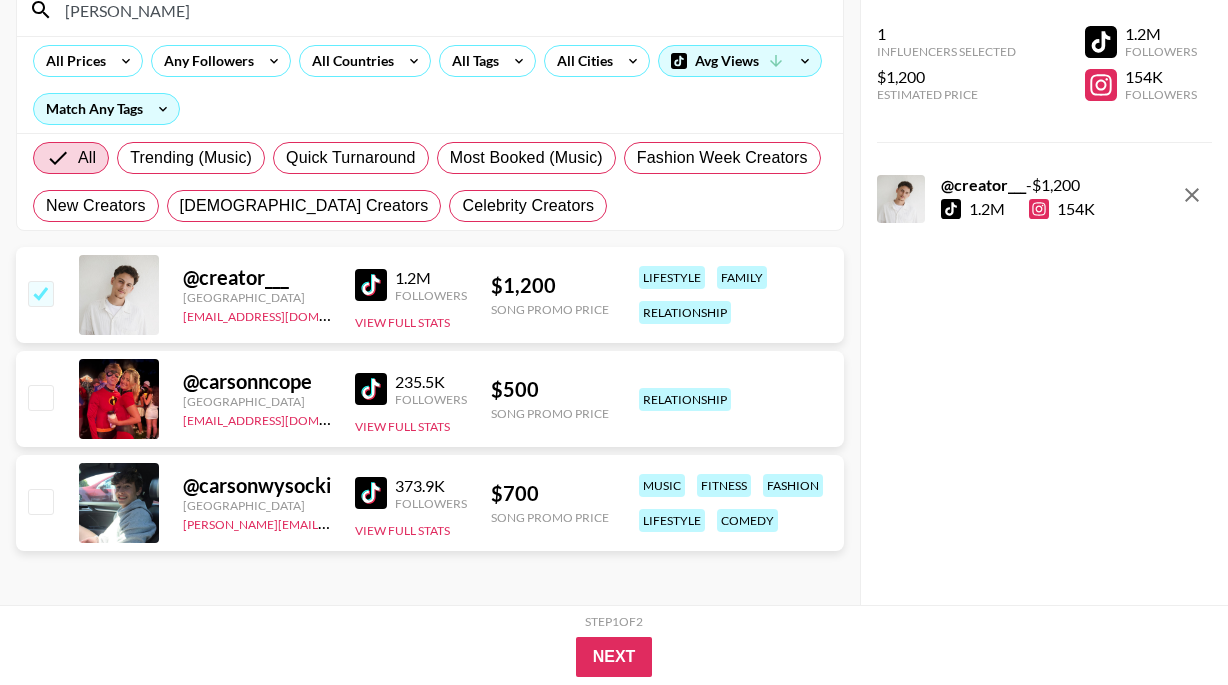scroll, scrollTop: 0, scrollLeft: 0, axis: both 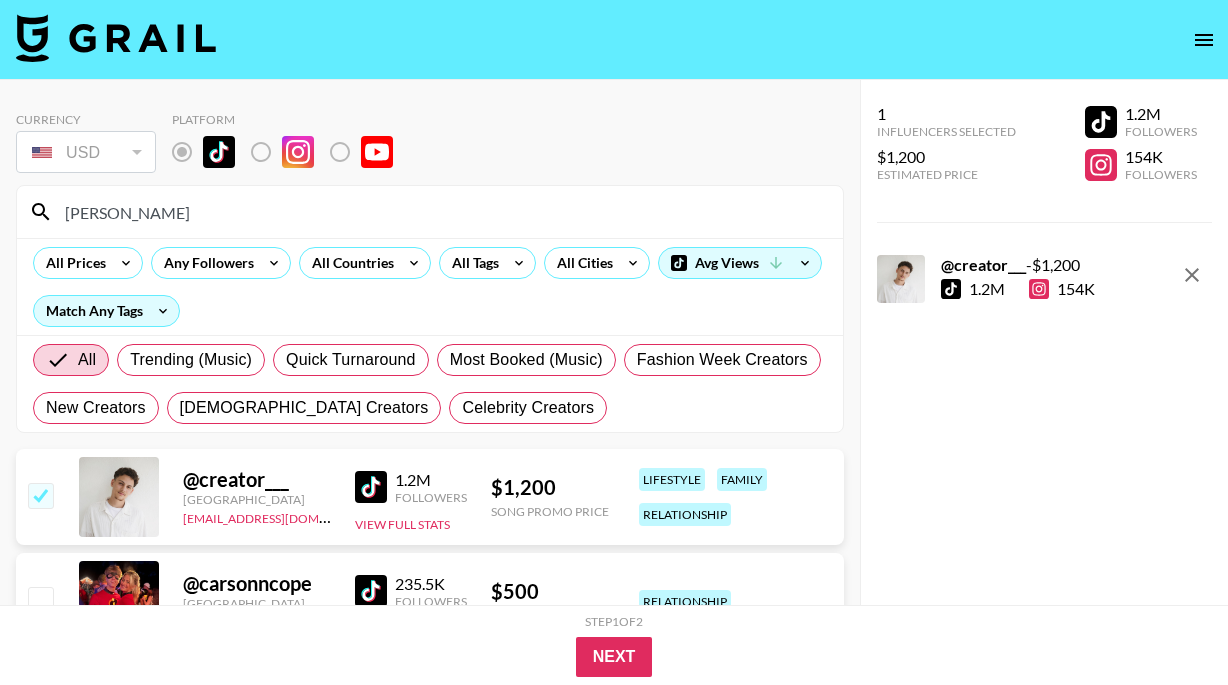 click on "[PERSON_NAME]" at bounding box center (442, 212) 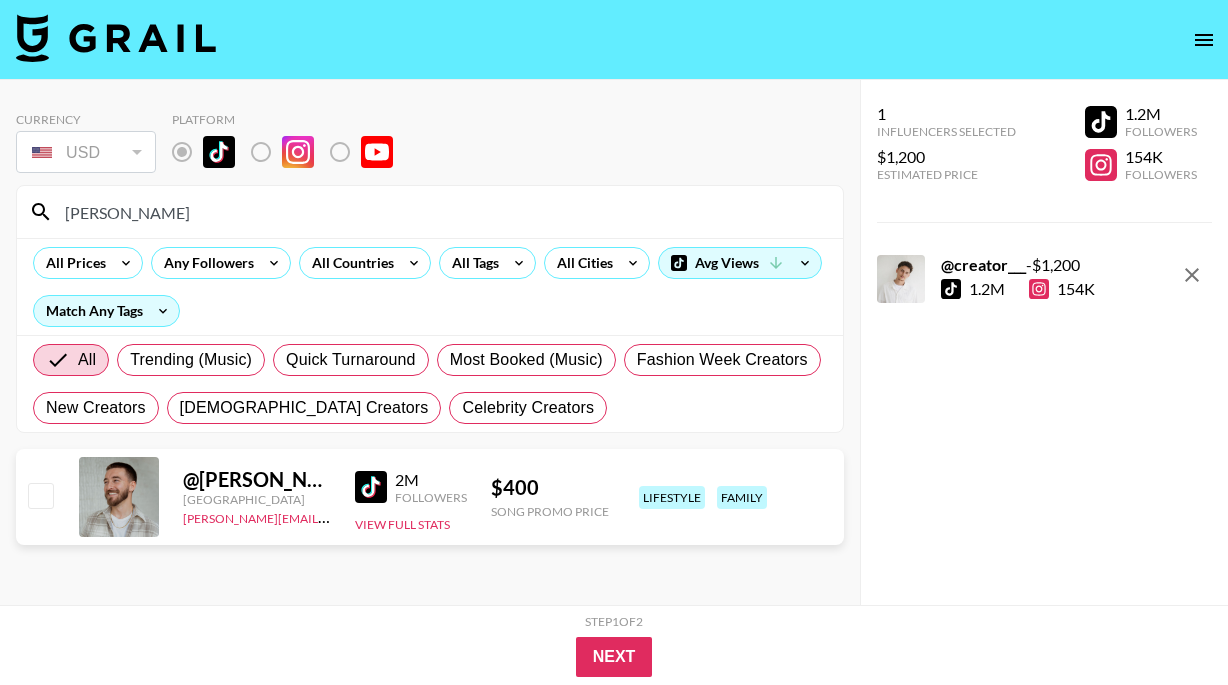 type on "[PERSON_NAME]" 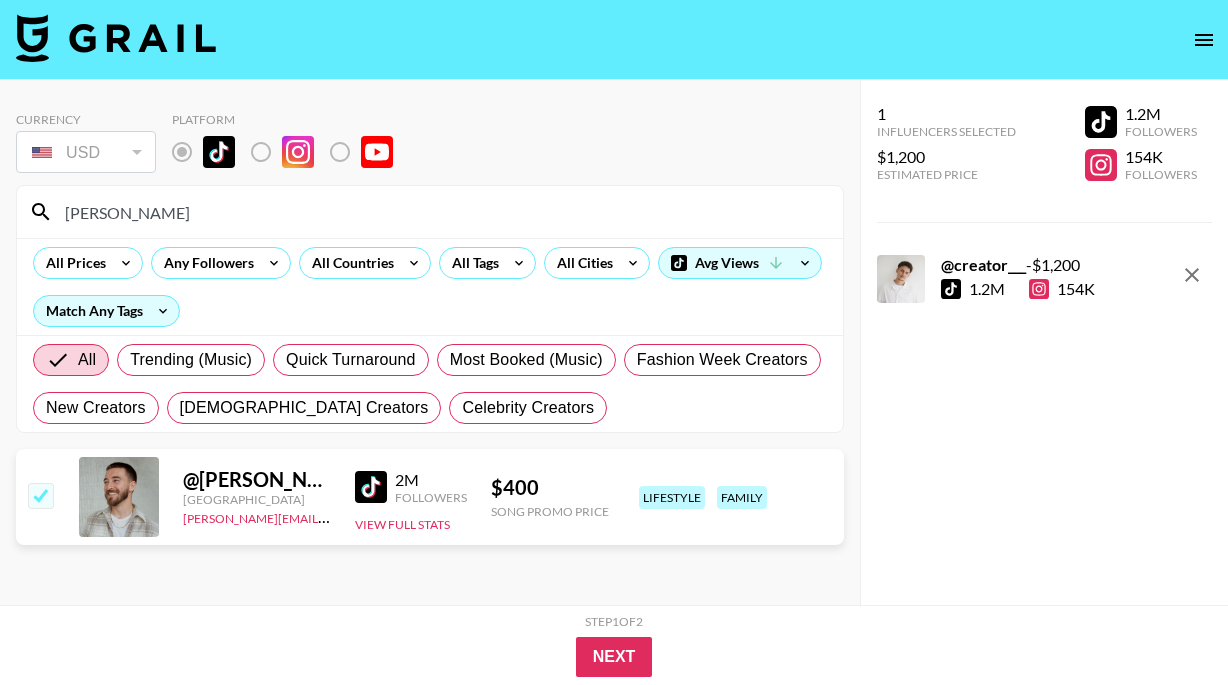 checkbox on "true" 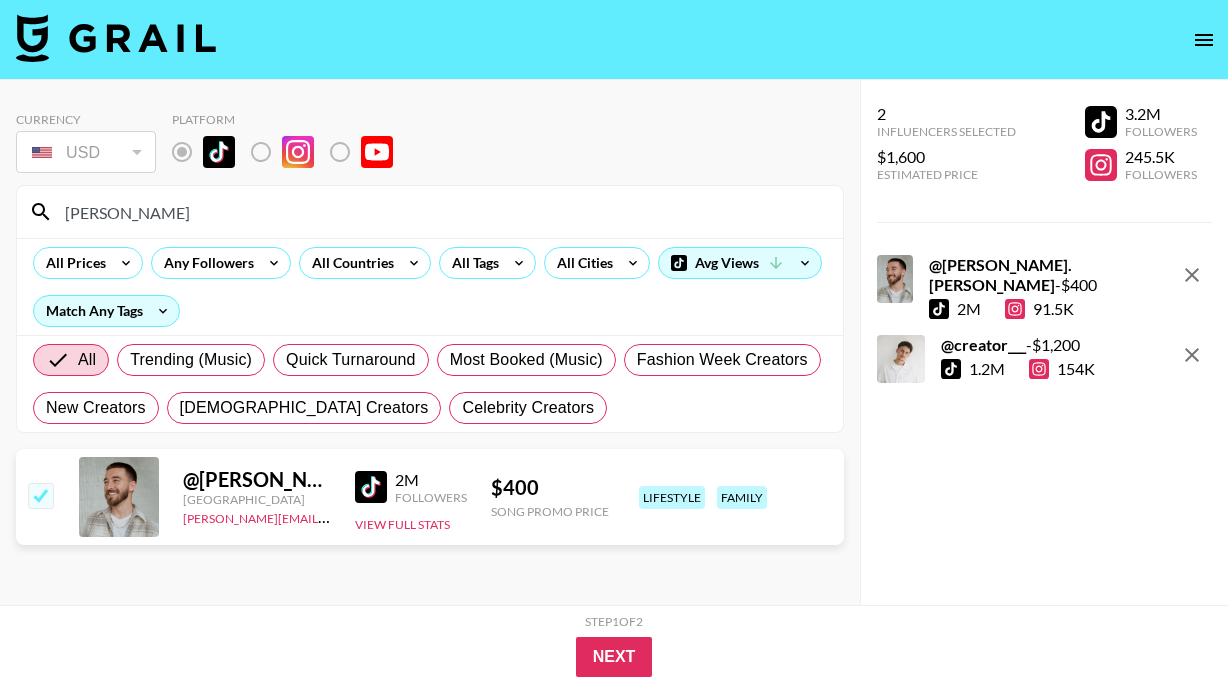 click on "[PERSON_NAME]" at bounding box center [442, 212] 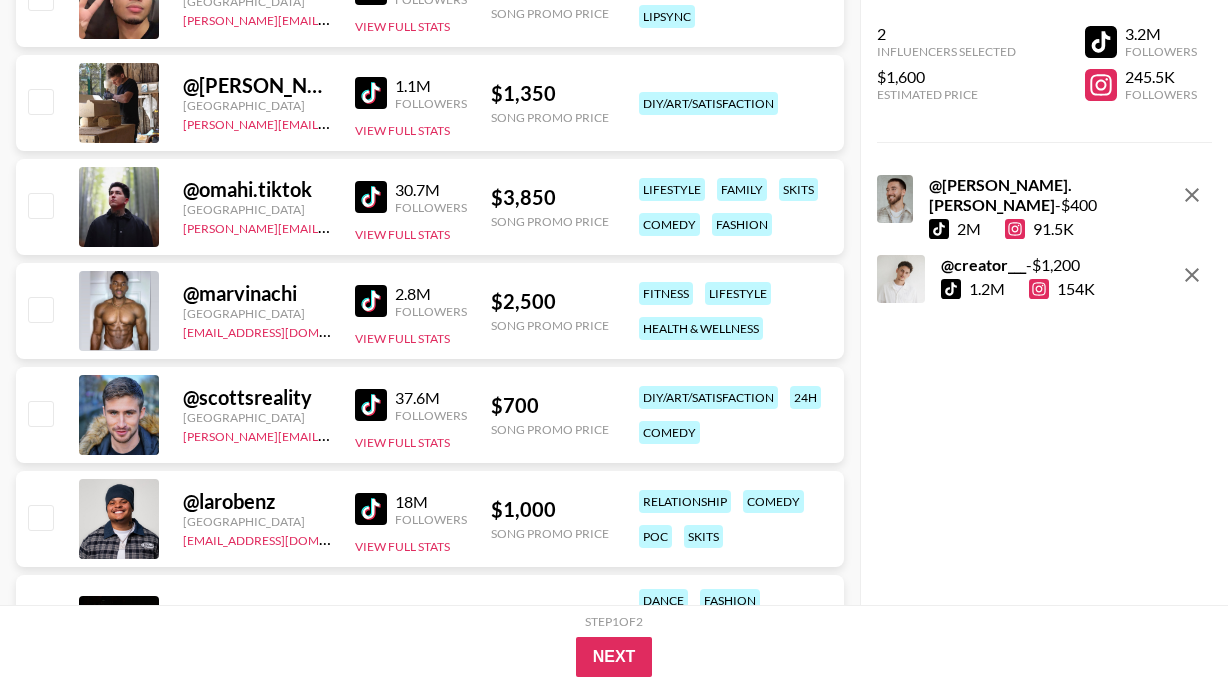 scroll, scrollTop: 1231, scrollLeft: 0, axis: vertical 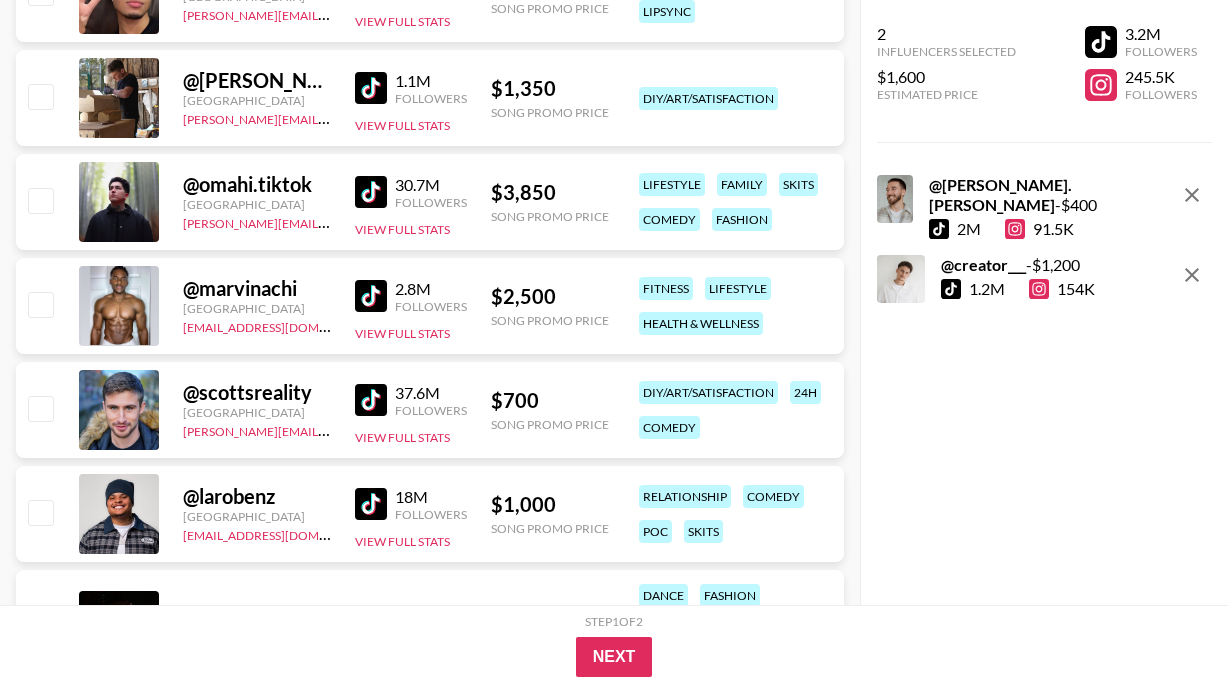 type 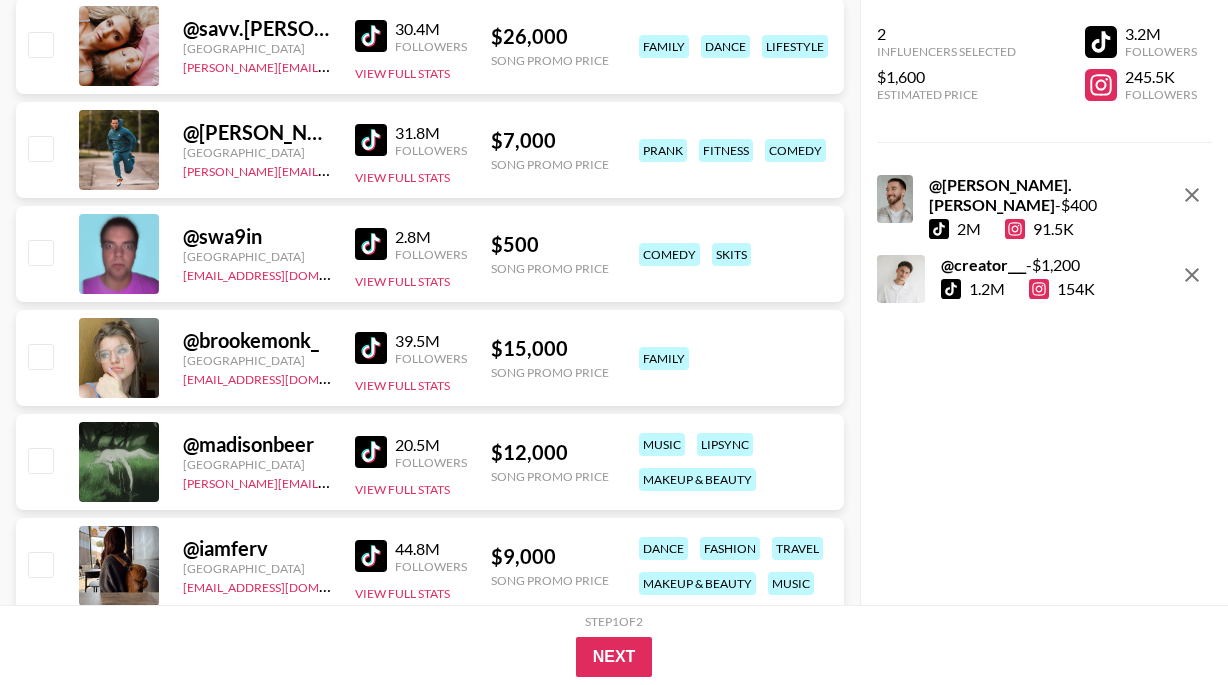 scroll, scrollTop: 0, scrollLeft: 0, axis: both 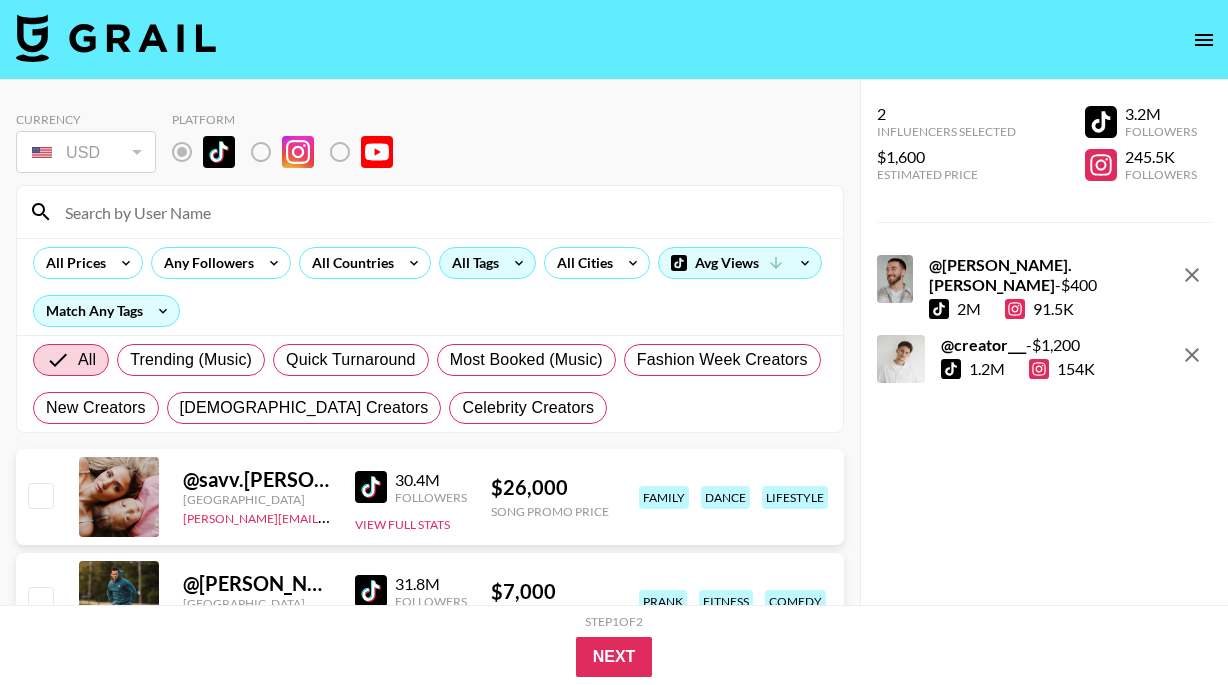 click on "All Tags" at bounding box center (471, 263) 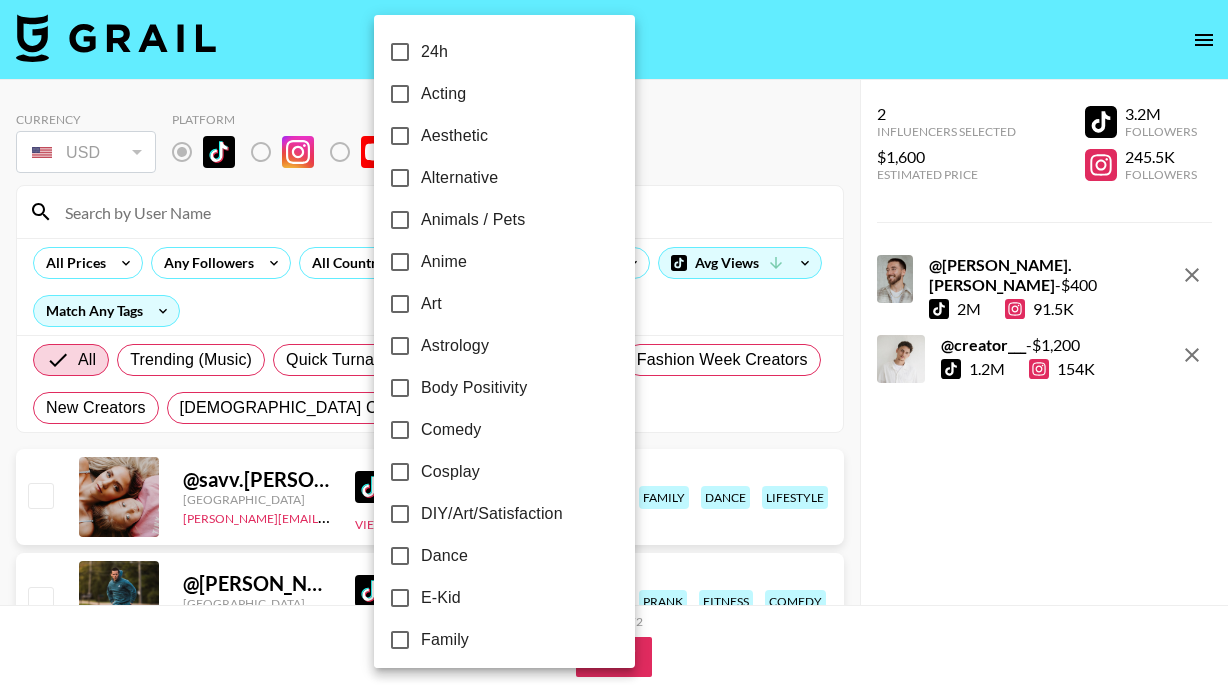 click on "24h" at bounding box center [434, 52] 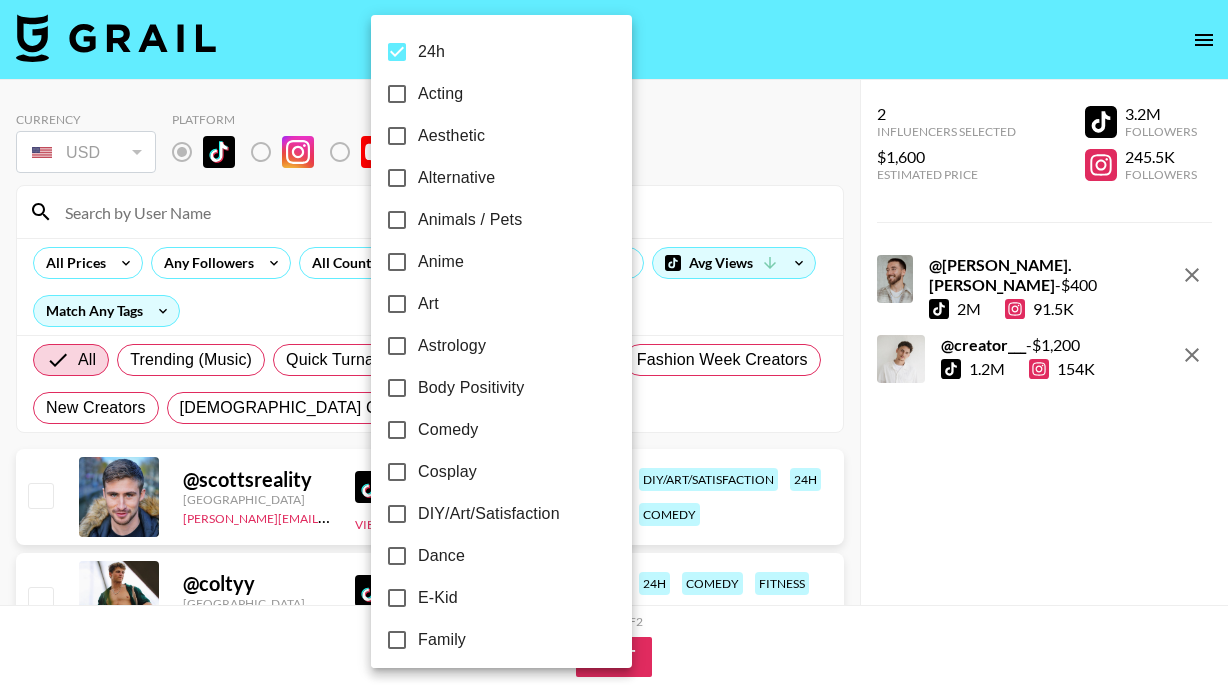 click on "Aesthetic" at bounding box center (451, 136) 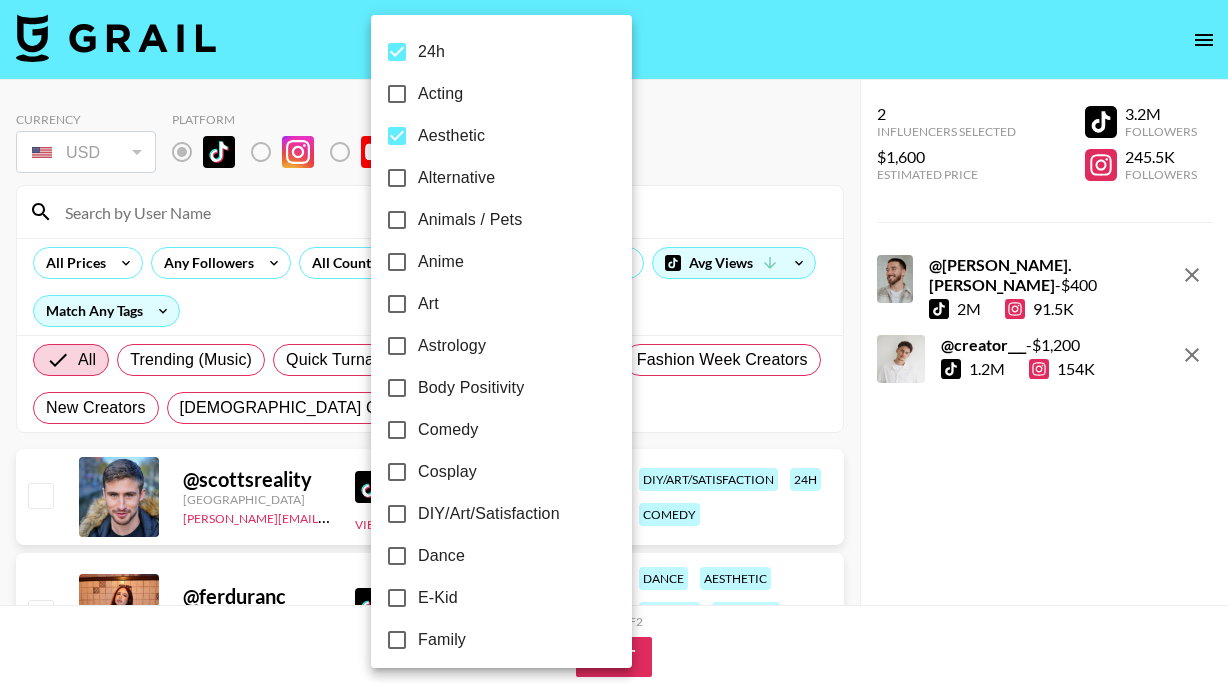 click on "Alternative" at bounding box center [456, 178] 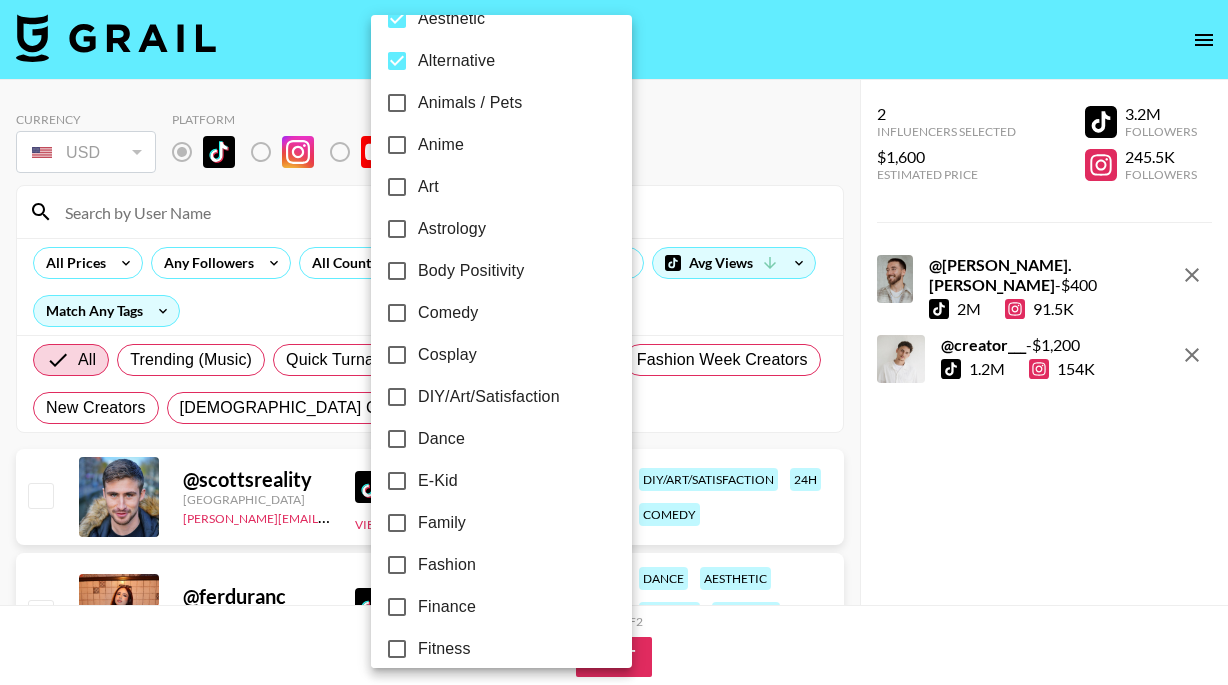 scroll, scrollTop: 124, scrollLeft: 0, axis: vertical 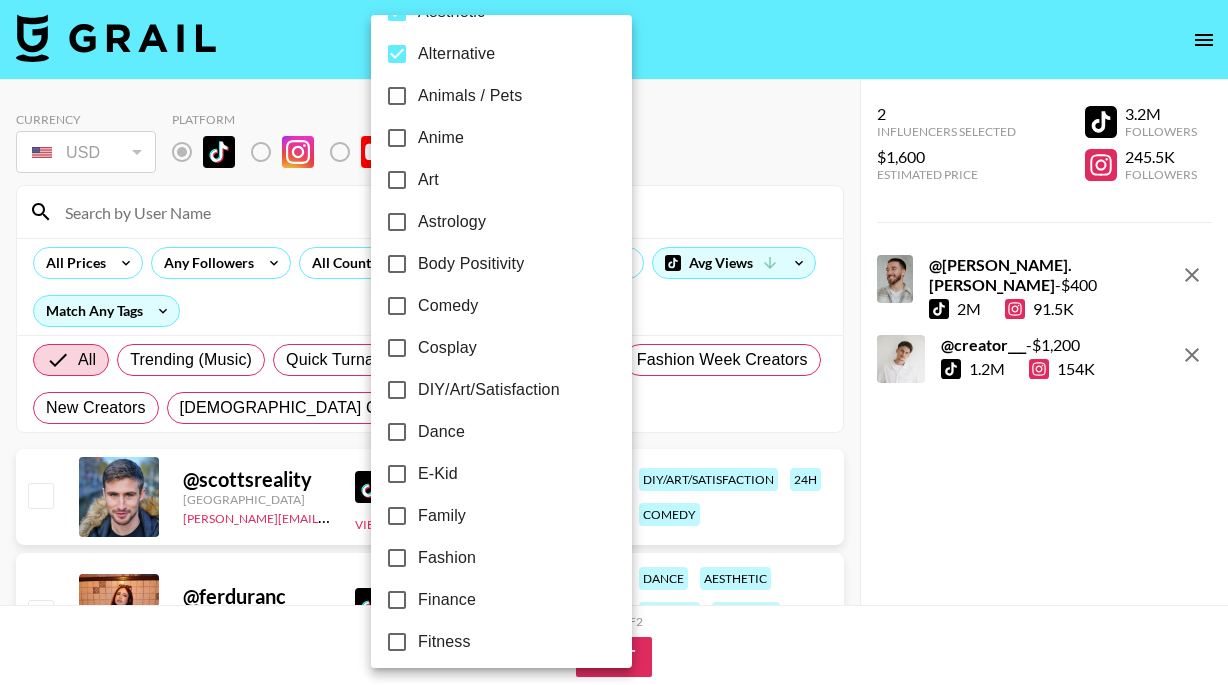 click on "Art" at bounding box center [428, 180] 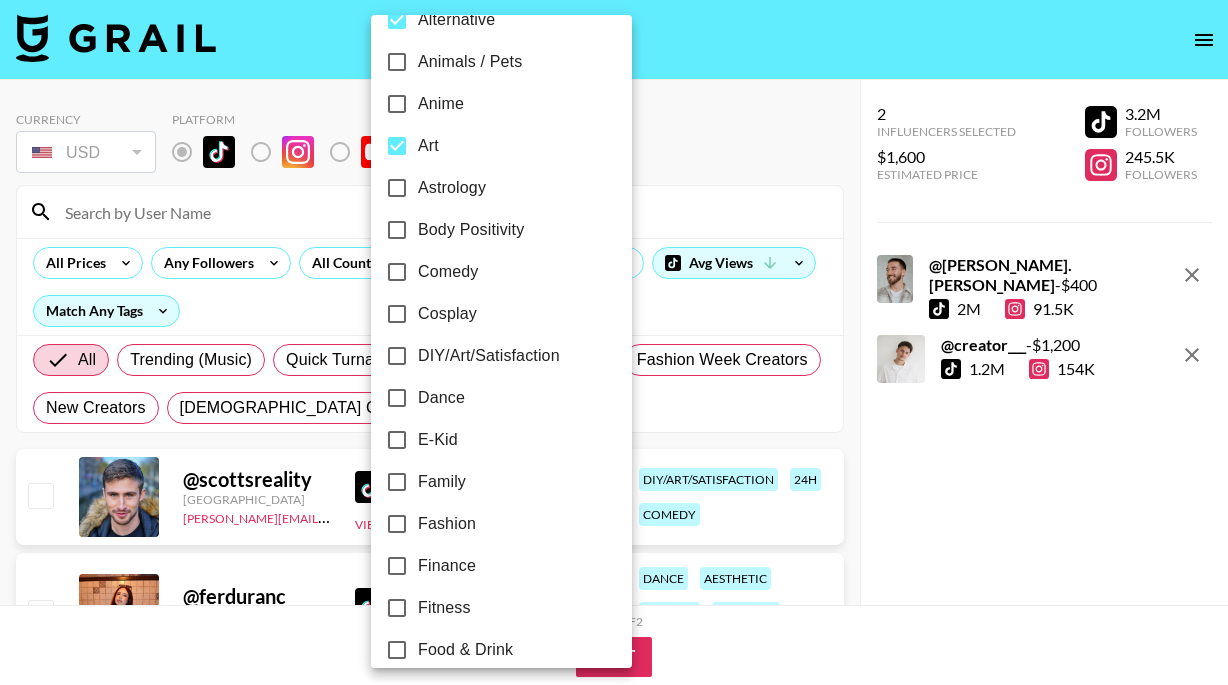 click on "Body Positivity" at bounding box center (471, 230) 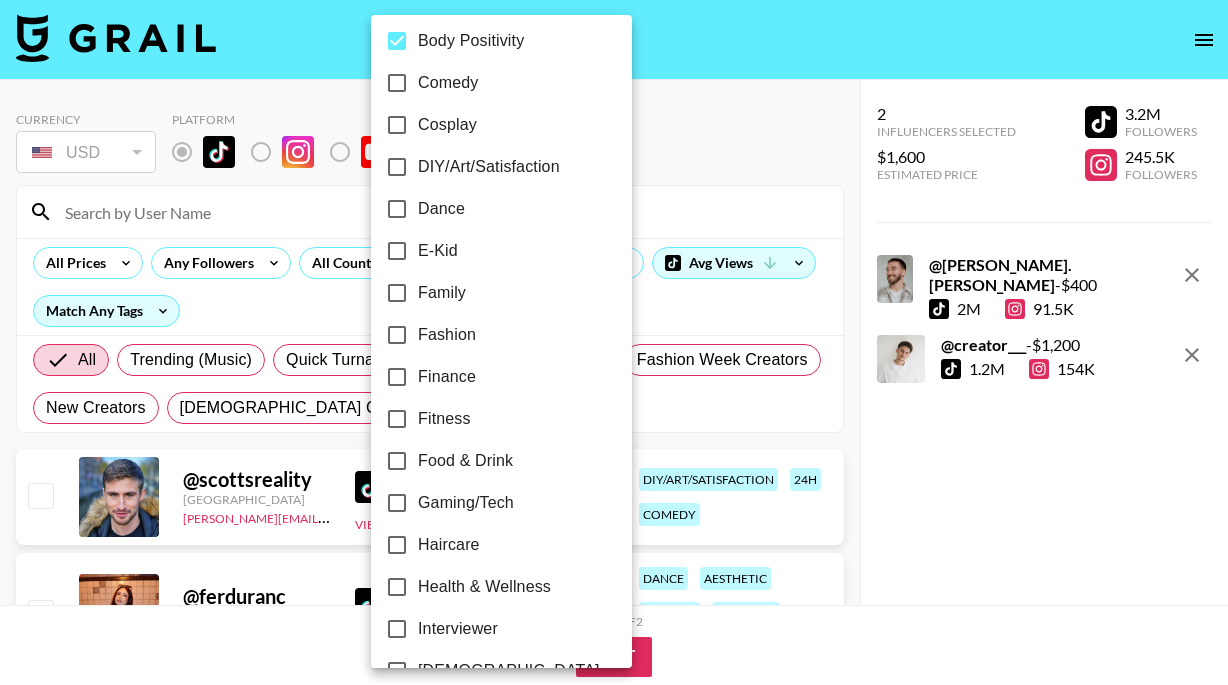 scroll, scrollTop: 351, scrollLeft: 0, axis: vertical 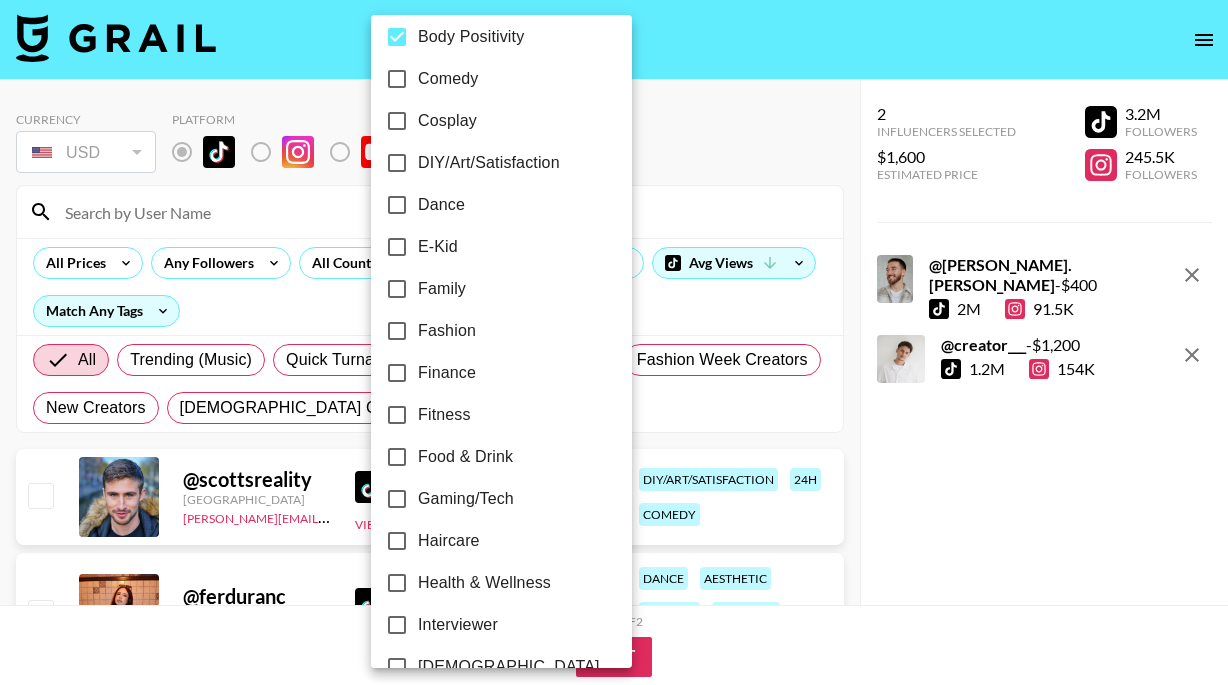 click on "Fitness" at bounding box center [444, 415] 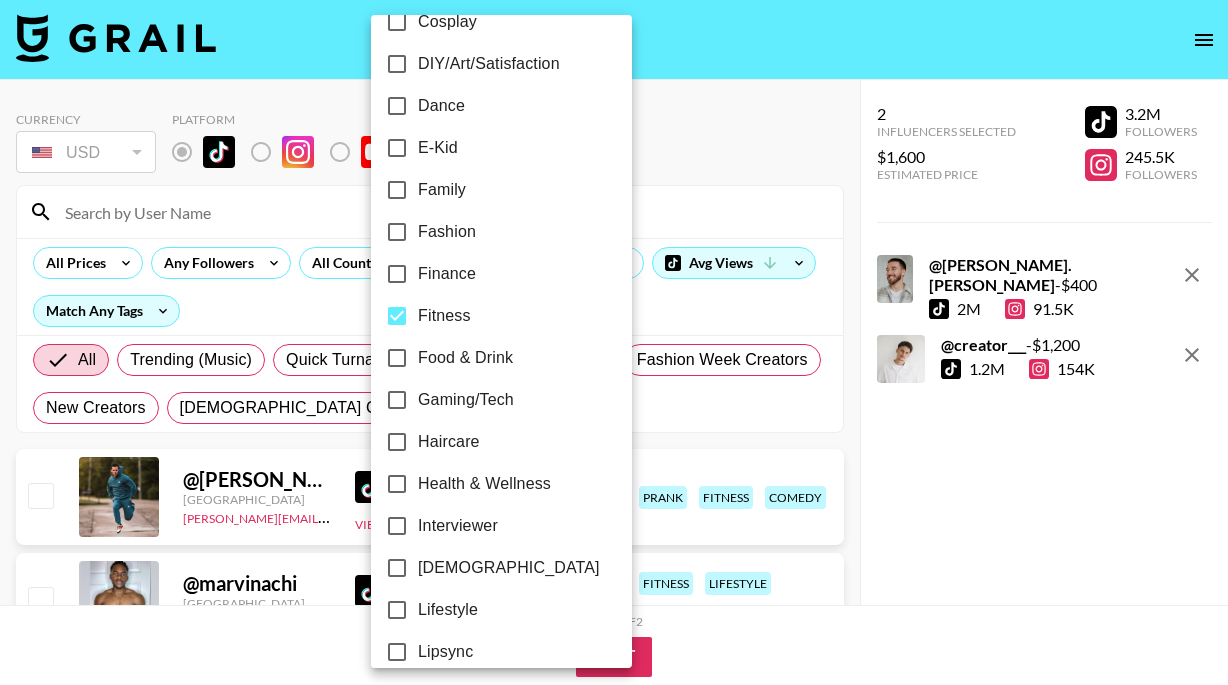 scroll, scrollTop: 456, scrollLeft: 0, axis: vertical 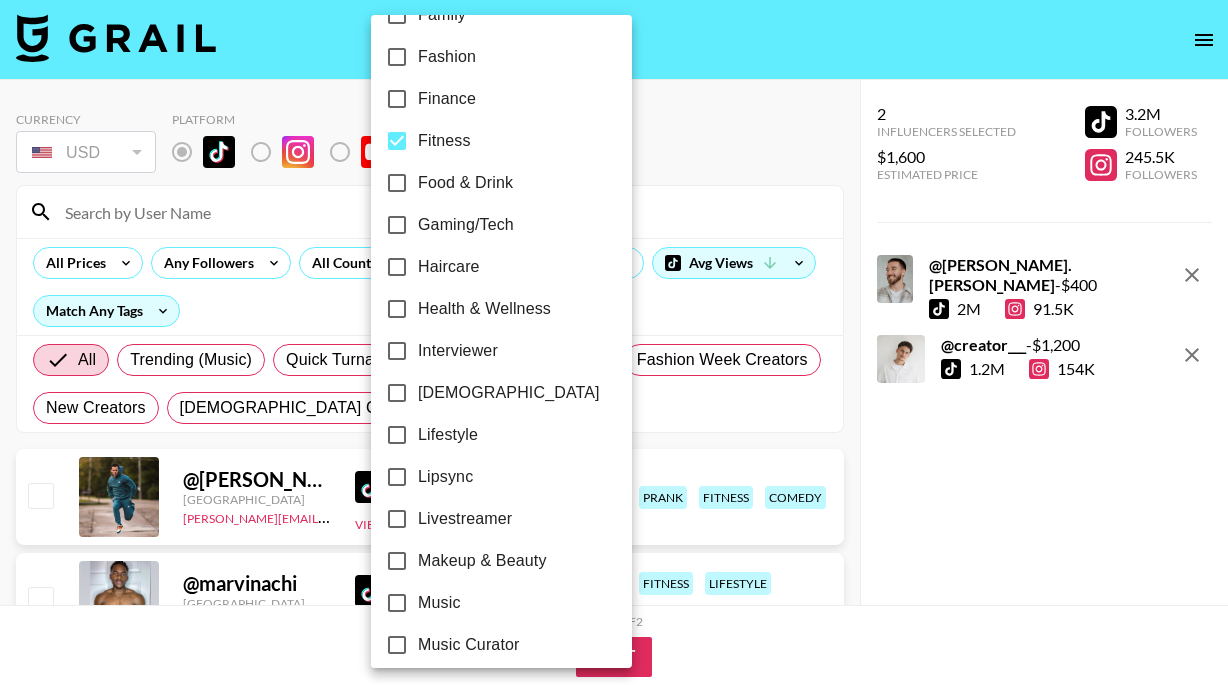 click on "Lifestyle" at bounding box center (448, 435) 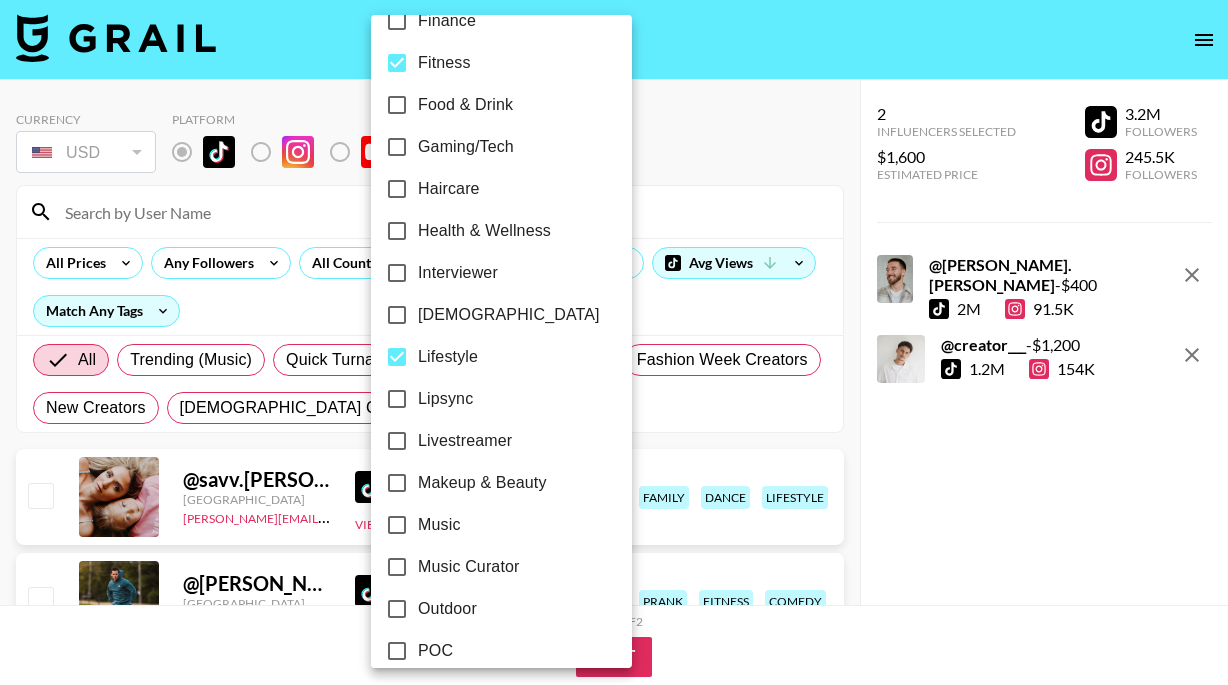 click on "Lipsync" at bounding box center (445, 399) 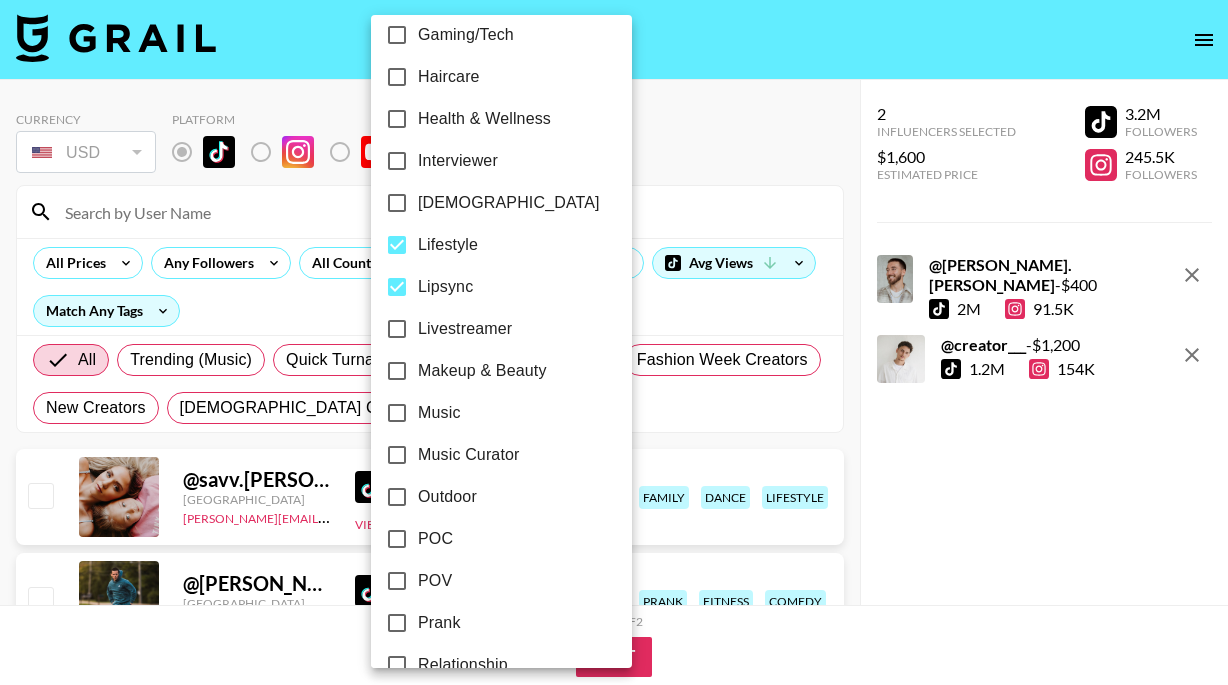 scroll, scrollTop: 820, scrollLeft: 0, axis: vertical 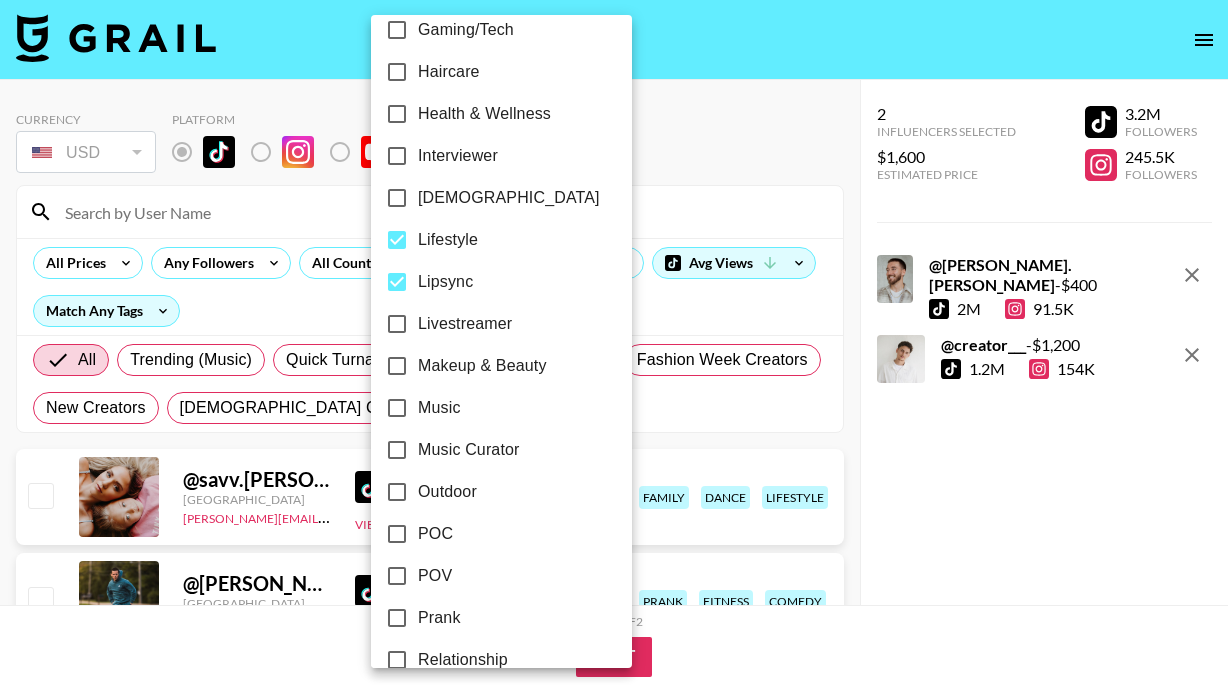 click on "Music" at bounding box center [439, 408] 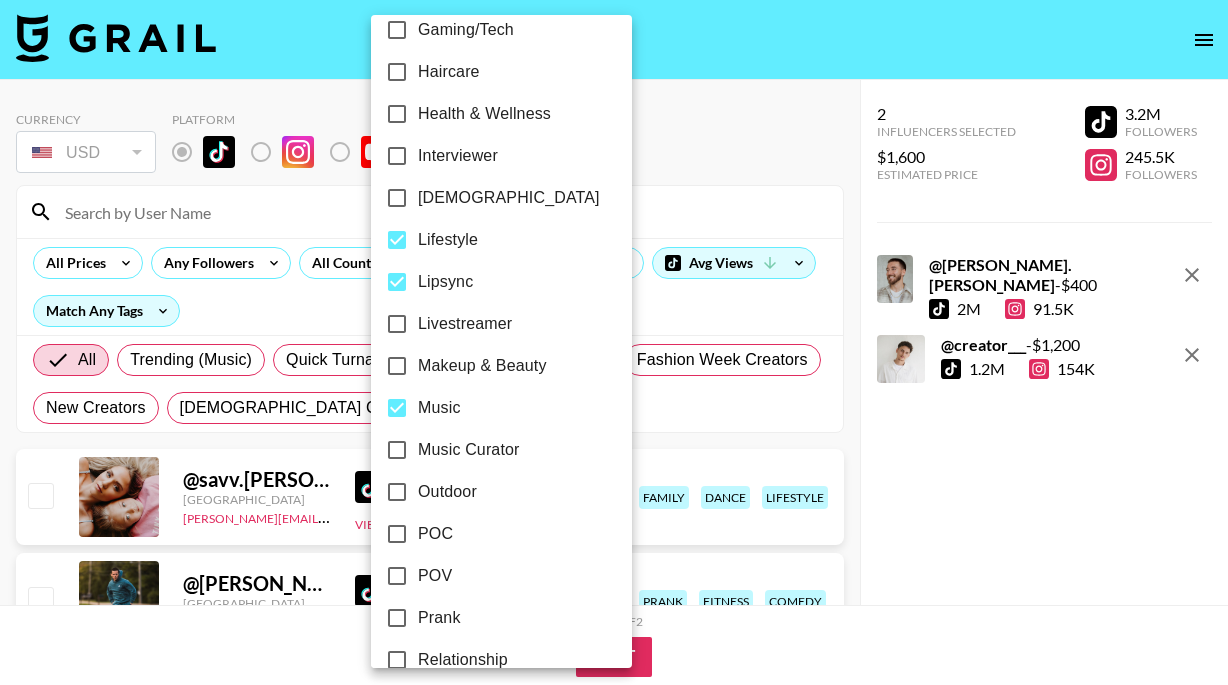 click on "Music Curator" at bounding box center (469, 450) 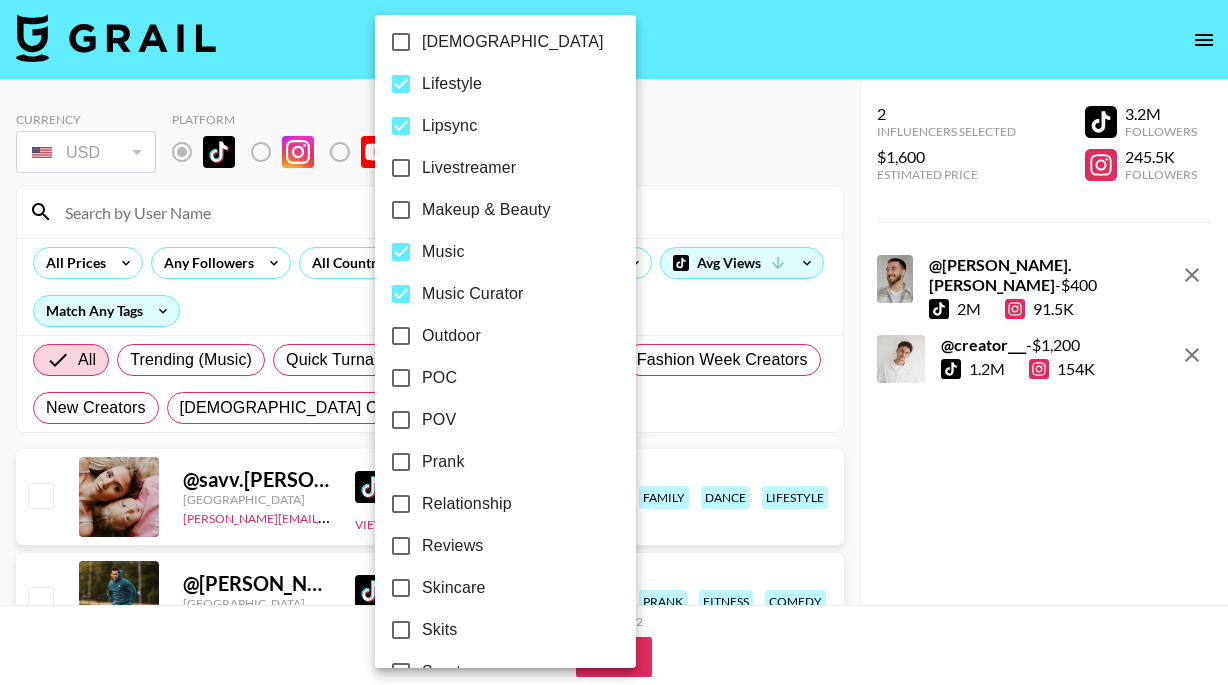 scroll, scrollTop: 991, scrollLeft: 0, axis: vertical 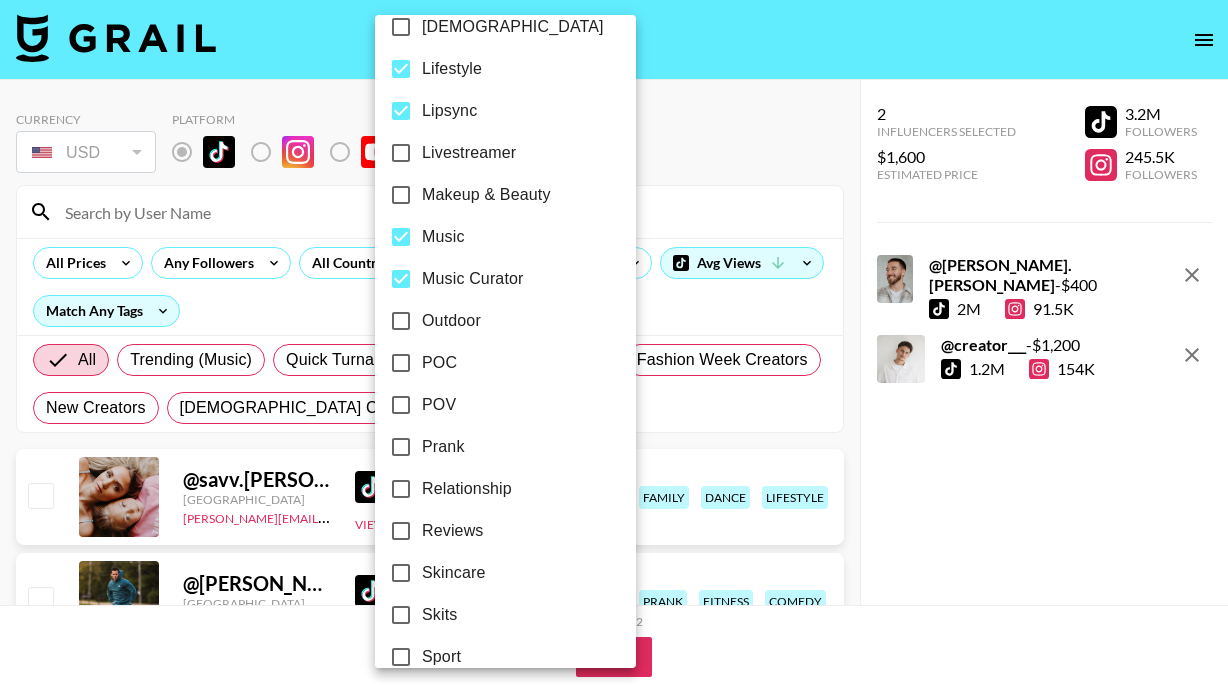 click on "POC" at bounding box center (439, 363) 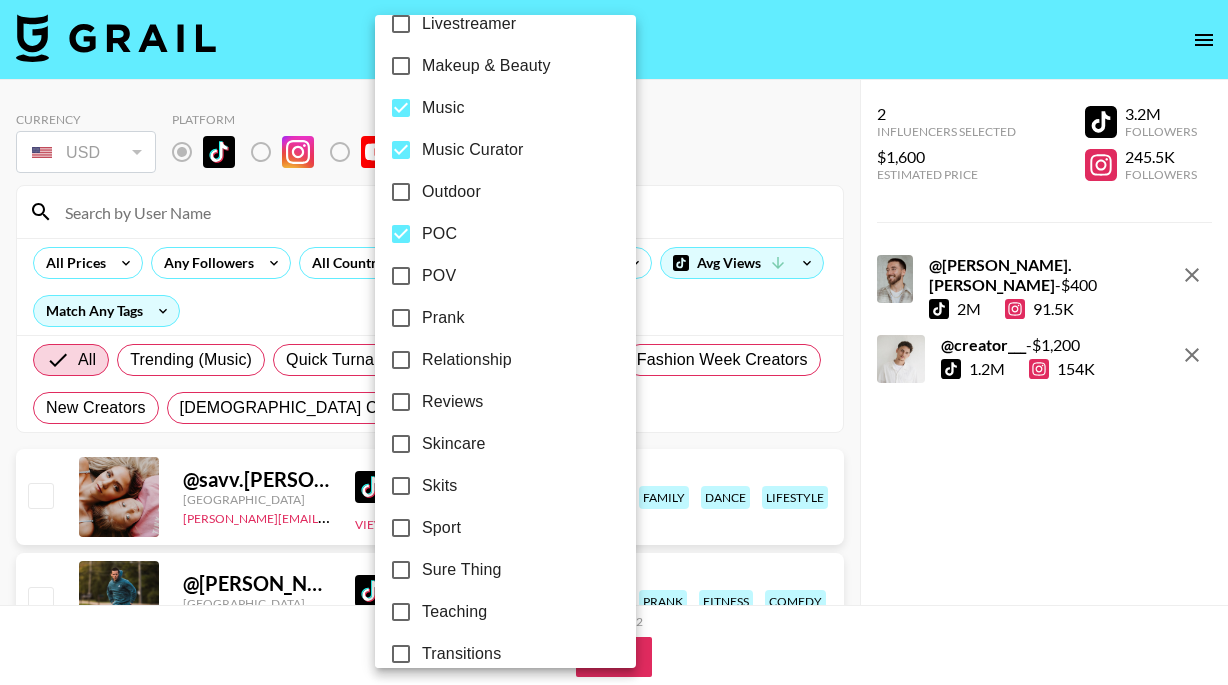scroll, scrollTop: 1124, scrollLeft: 0, axis: vertical 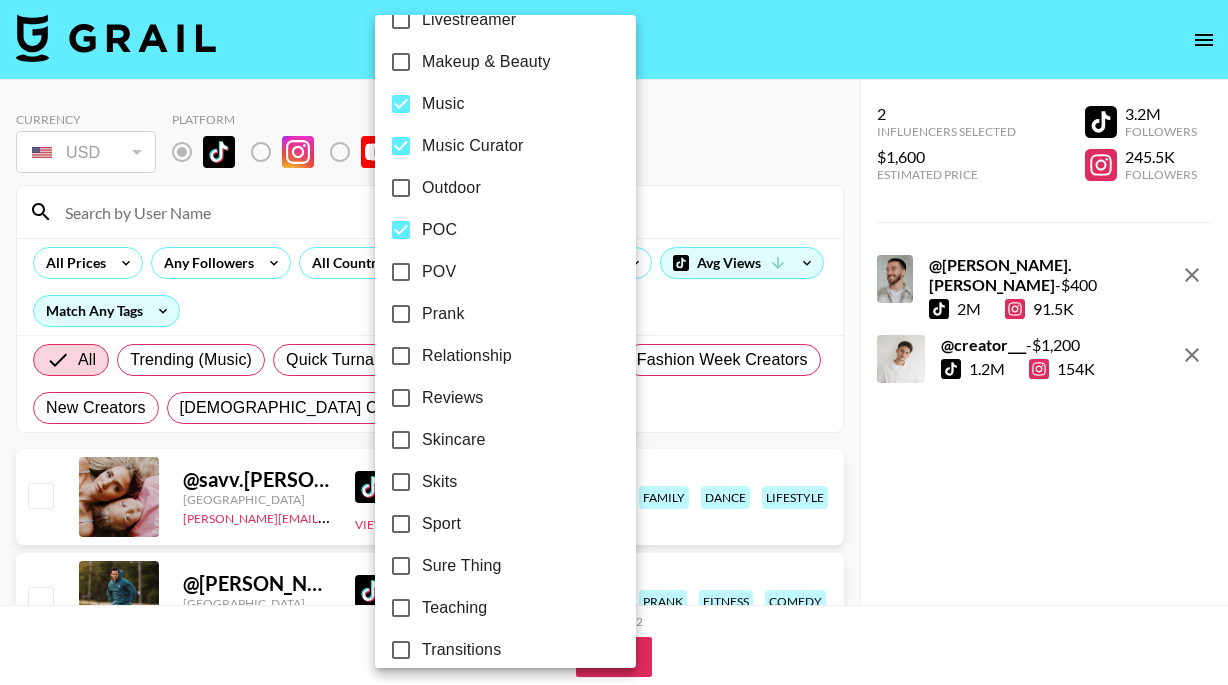 click on "Reviews" at bounding box center [453, 398] 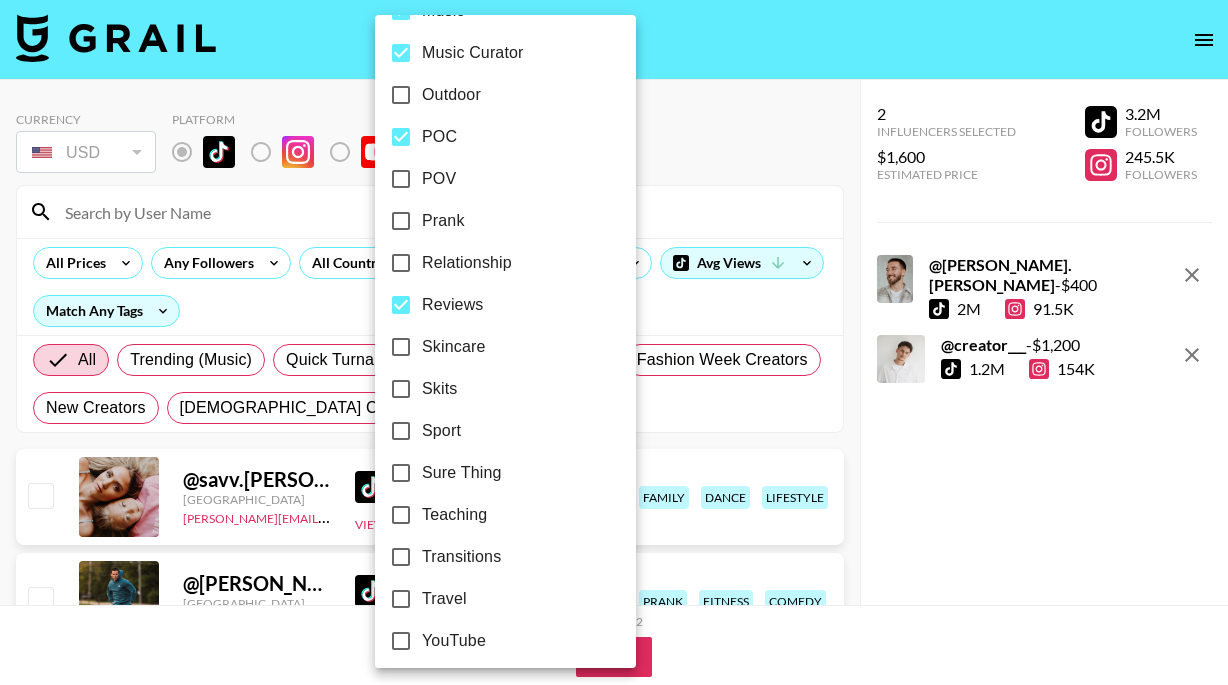 scroll, scrollTop: 1226, scrollLeft: 0, axis: vertical 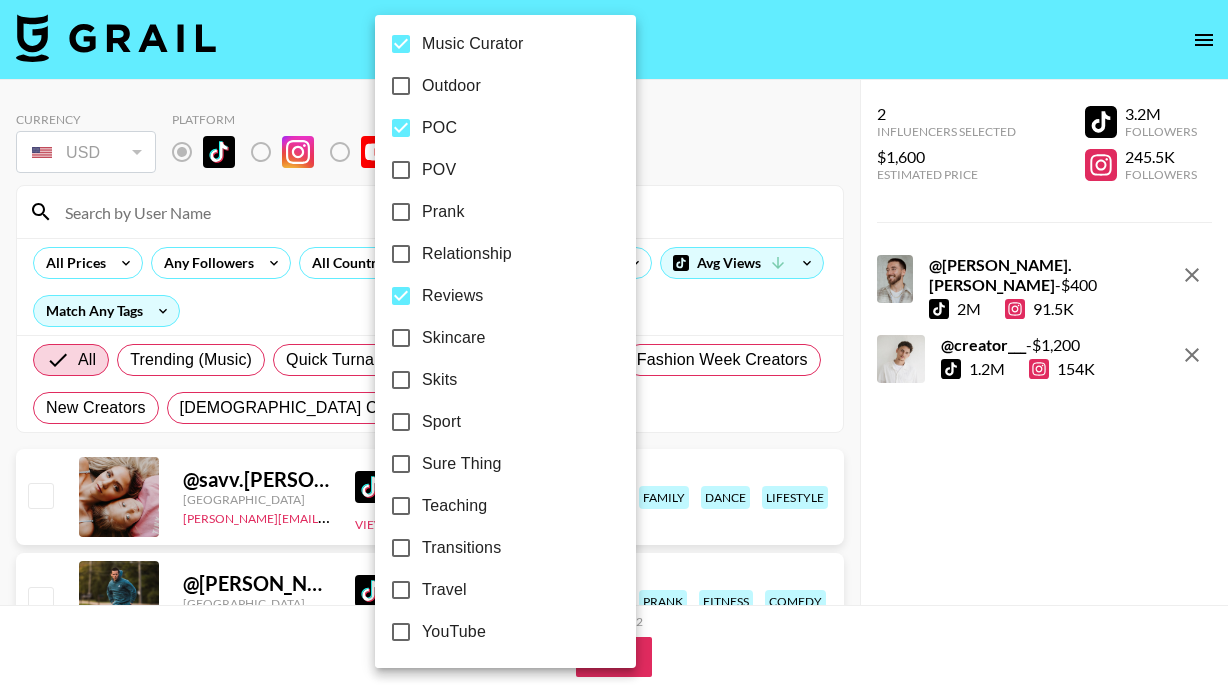 click on "Teaching" at bounding box center (454, 506) 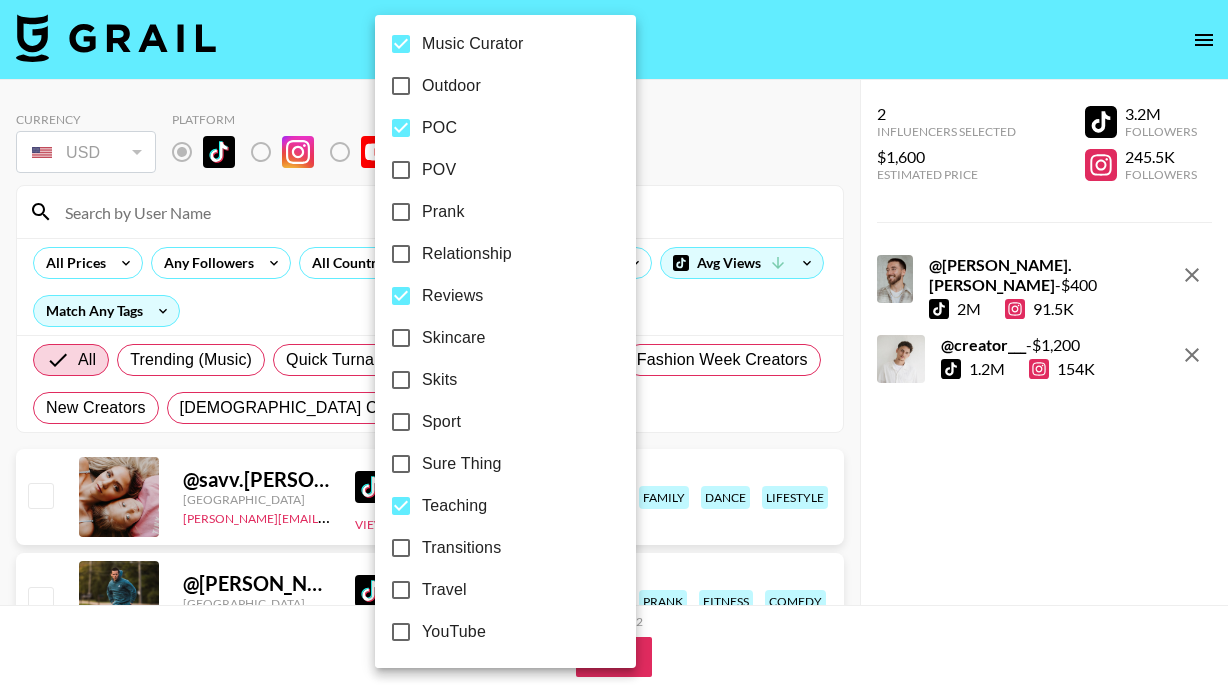 click on "YouTube" at bounding box center (454, 632) 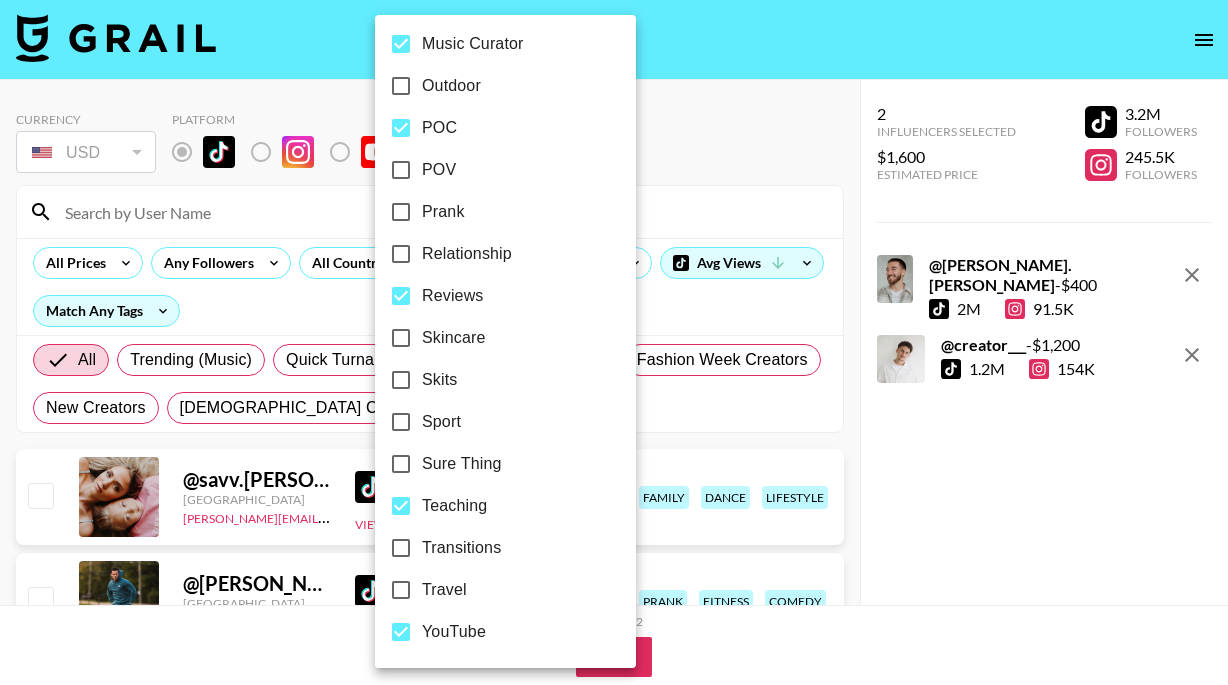 click on "Travel" at bounding box center (444, 590) 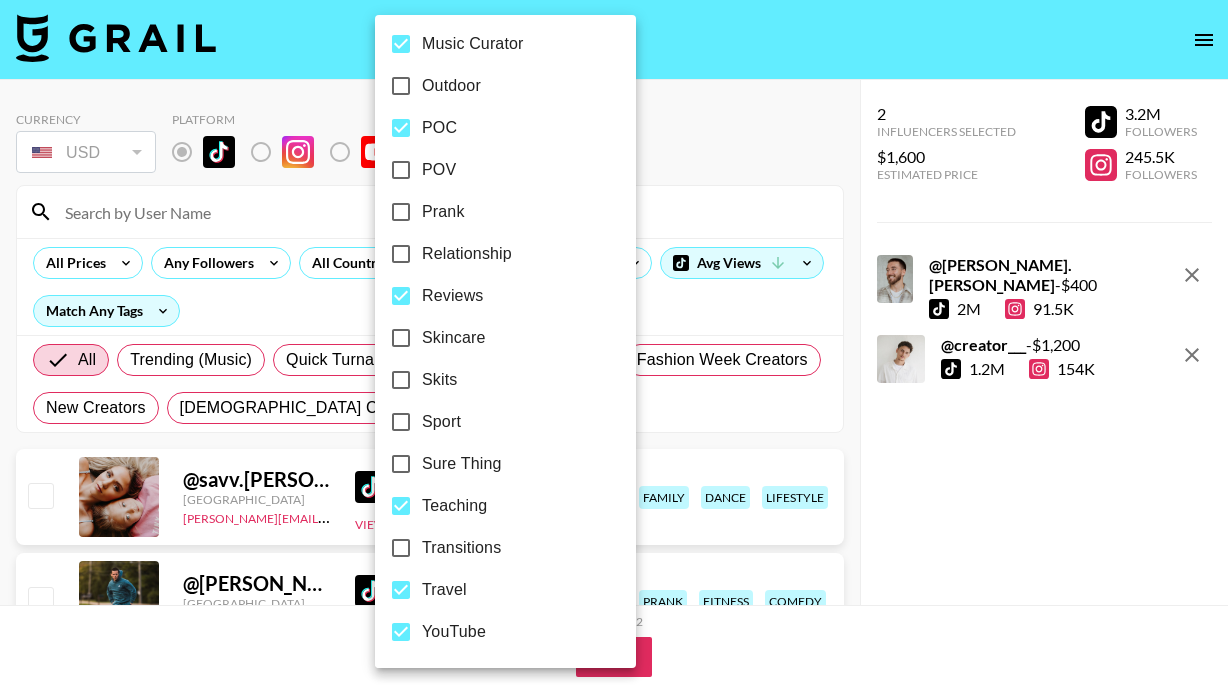 click at bounding box center [614, 342] 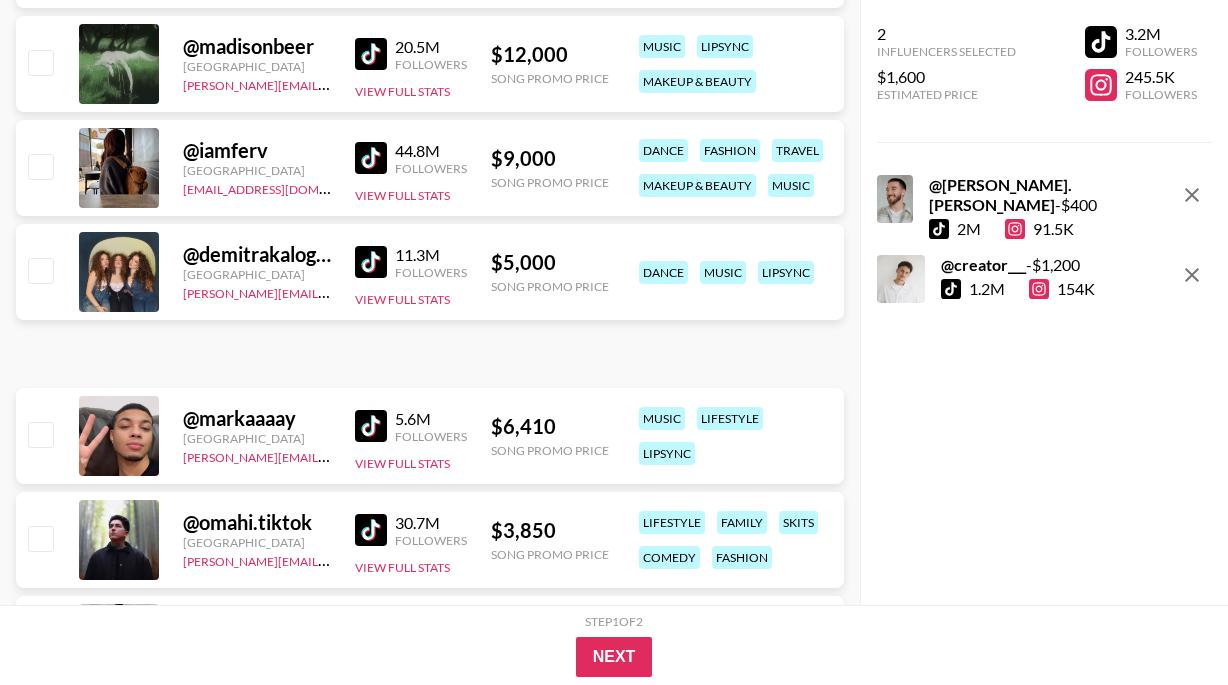 scroll, scrollTop: 0, scrollLeft: 0, axis: both 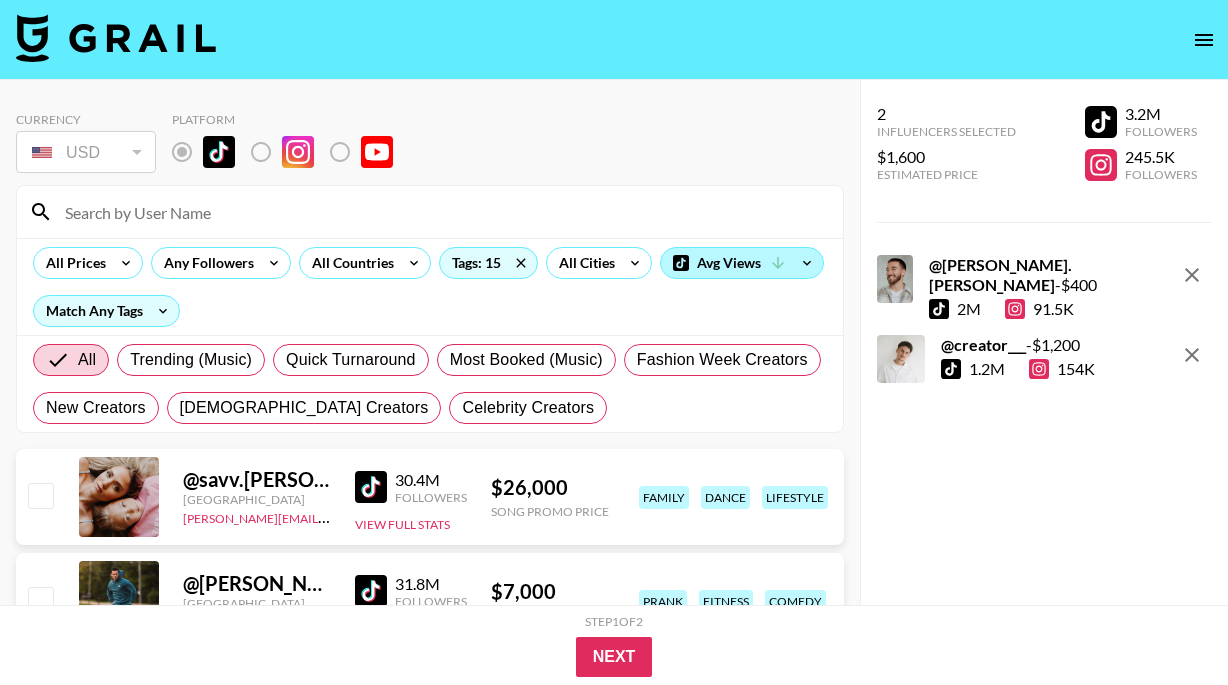 click on "Avg Views" at bounding box center [742, 263] 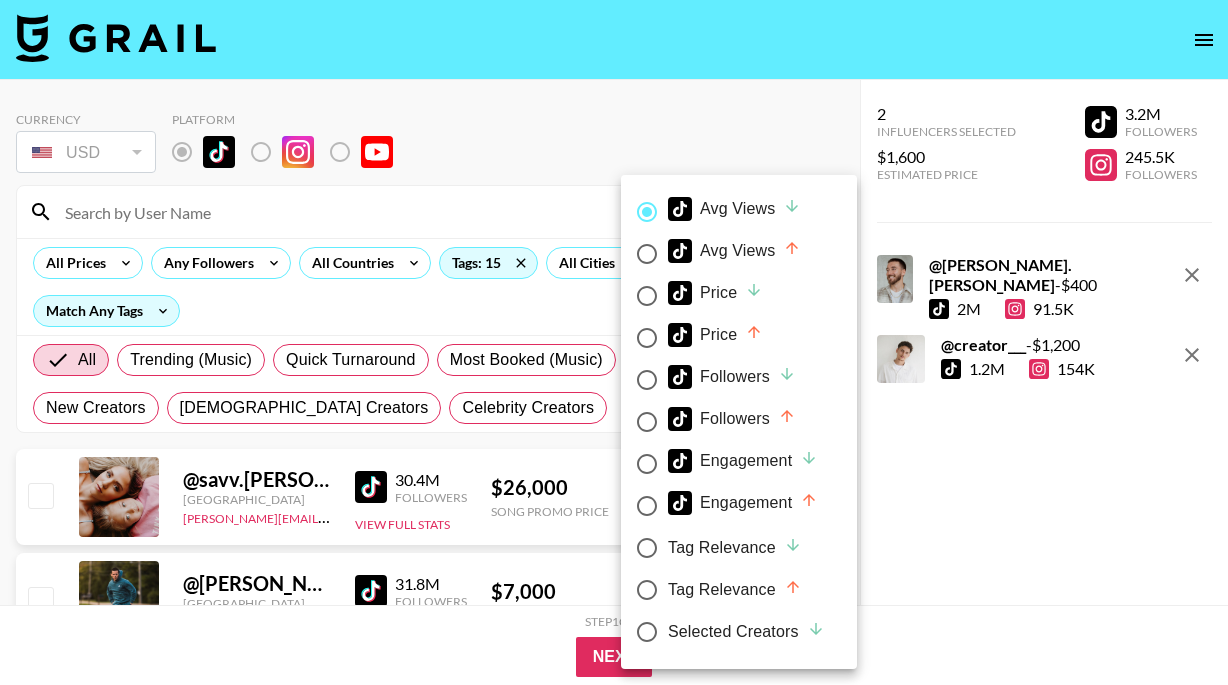 click on "Price" at bounding box center [715, 293] 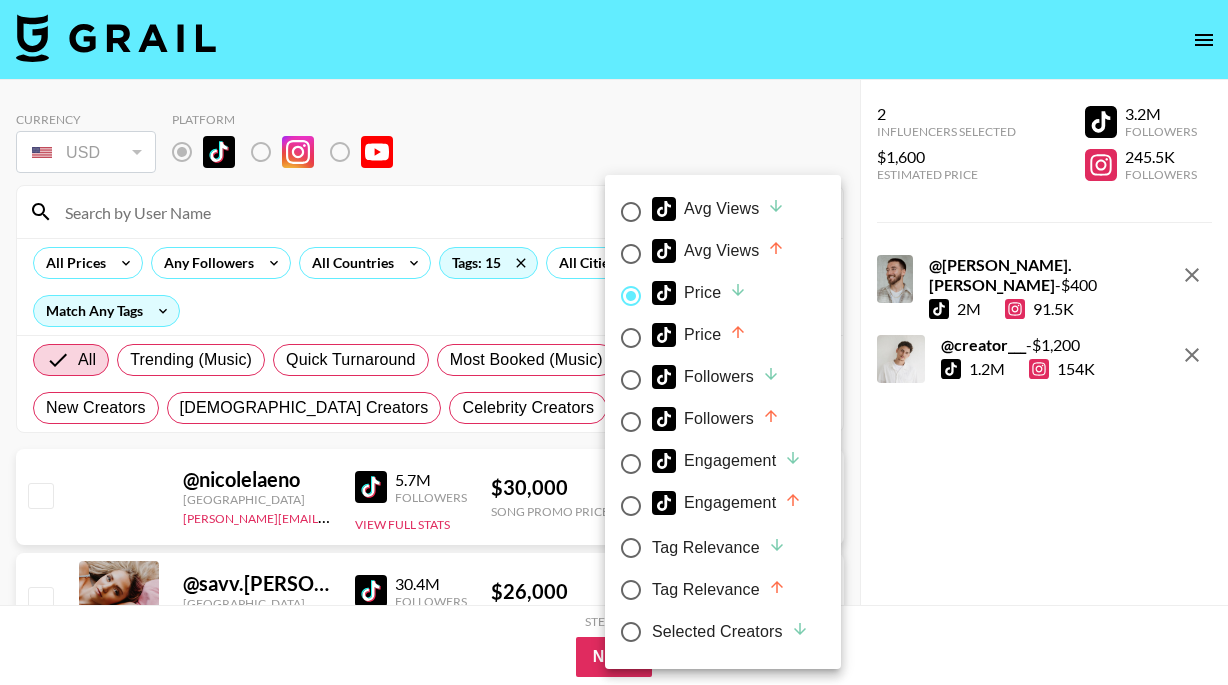 click on "Price" at bounding box center (699, 335) 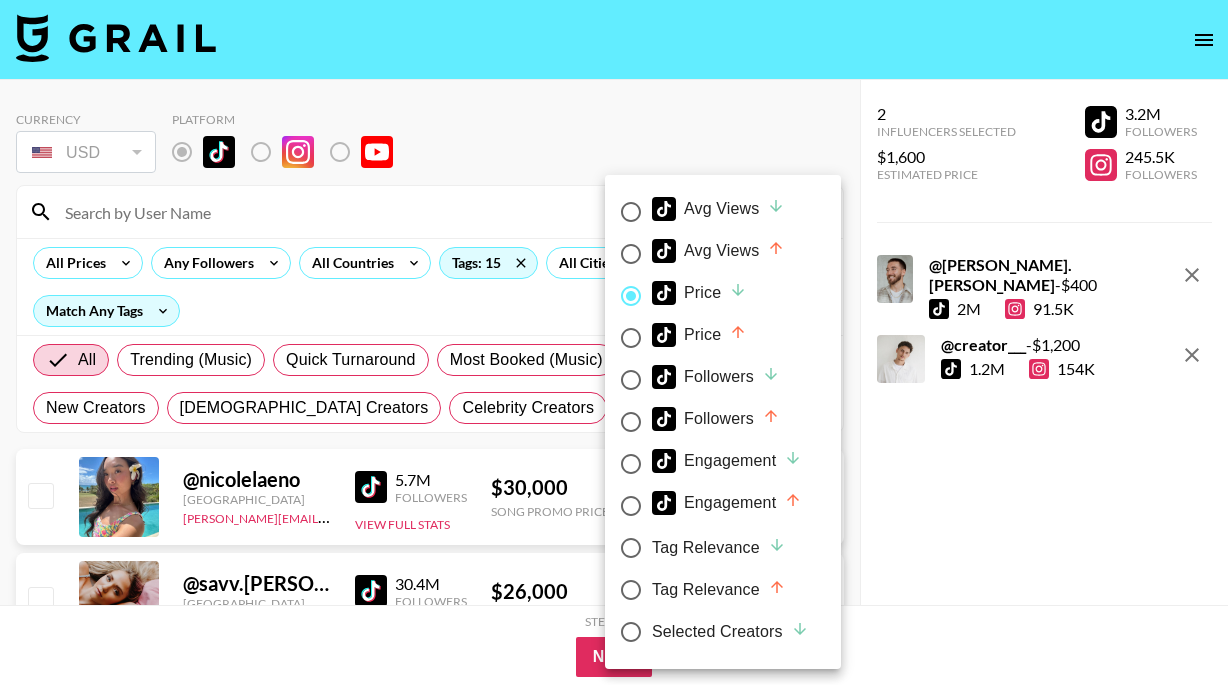 click on "Price" at bounding box center (631, 338) 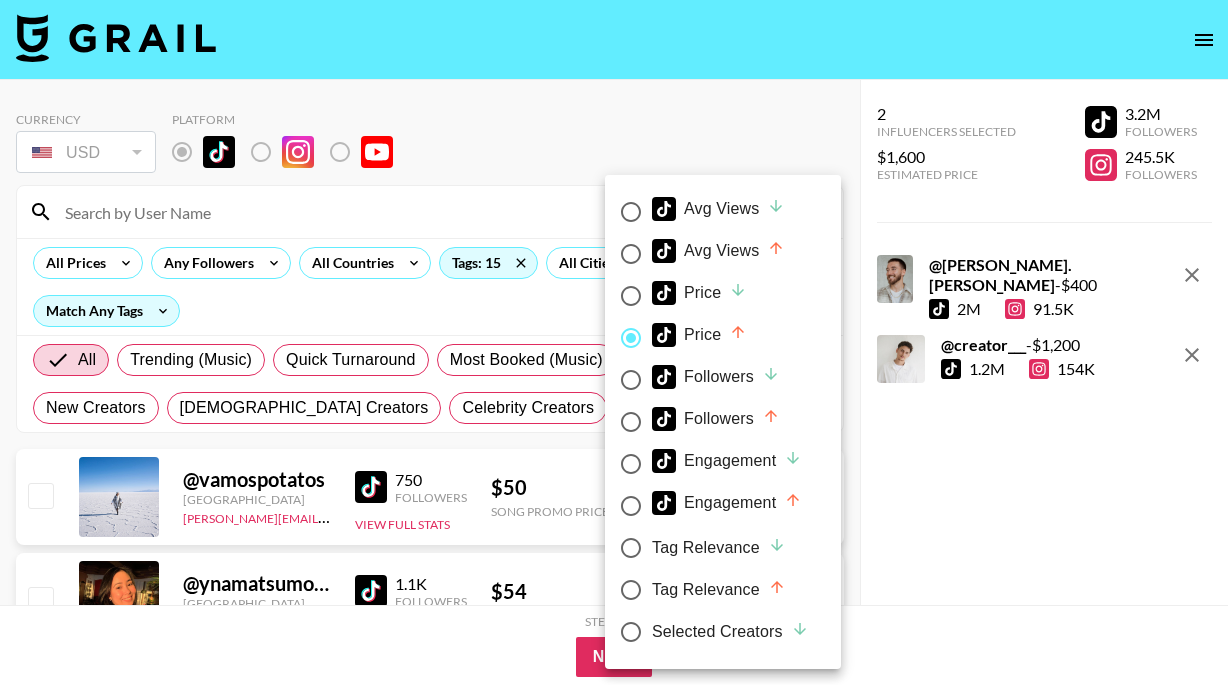 click at bounding box center (614, 342) 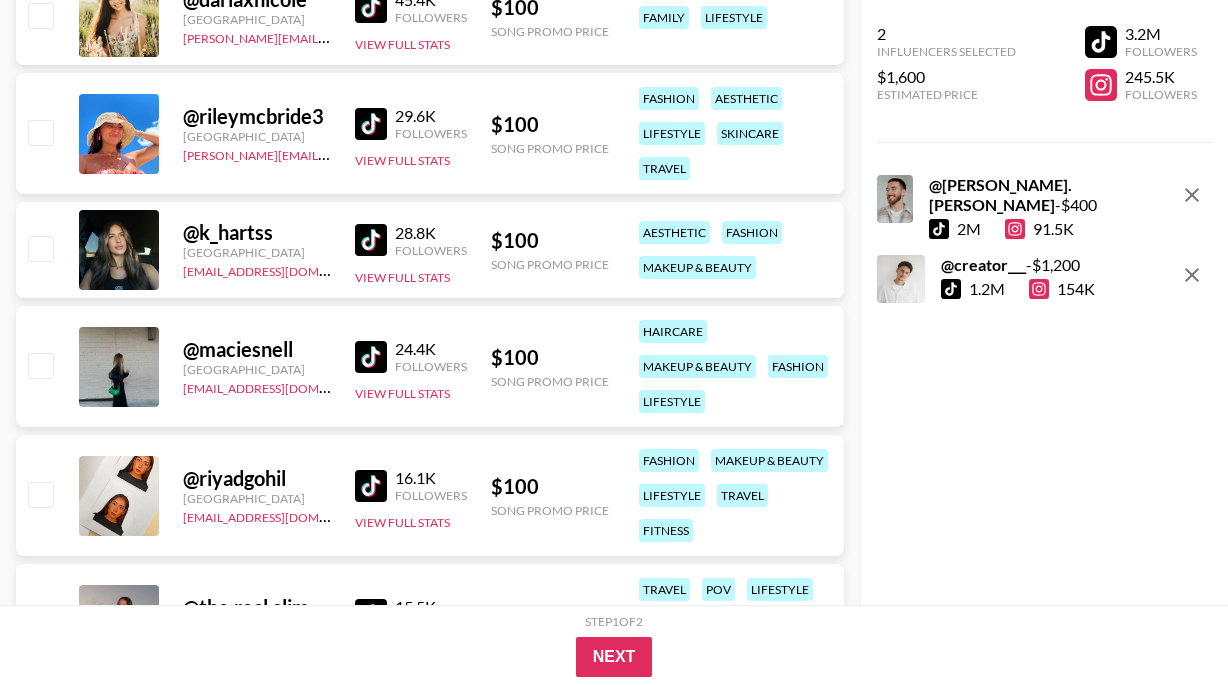 scroll, scrollTop: 1604, scrollLeft: 0, axis: vertical 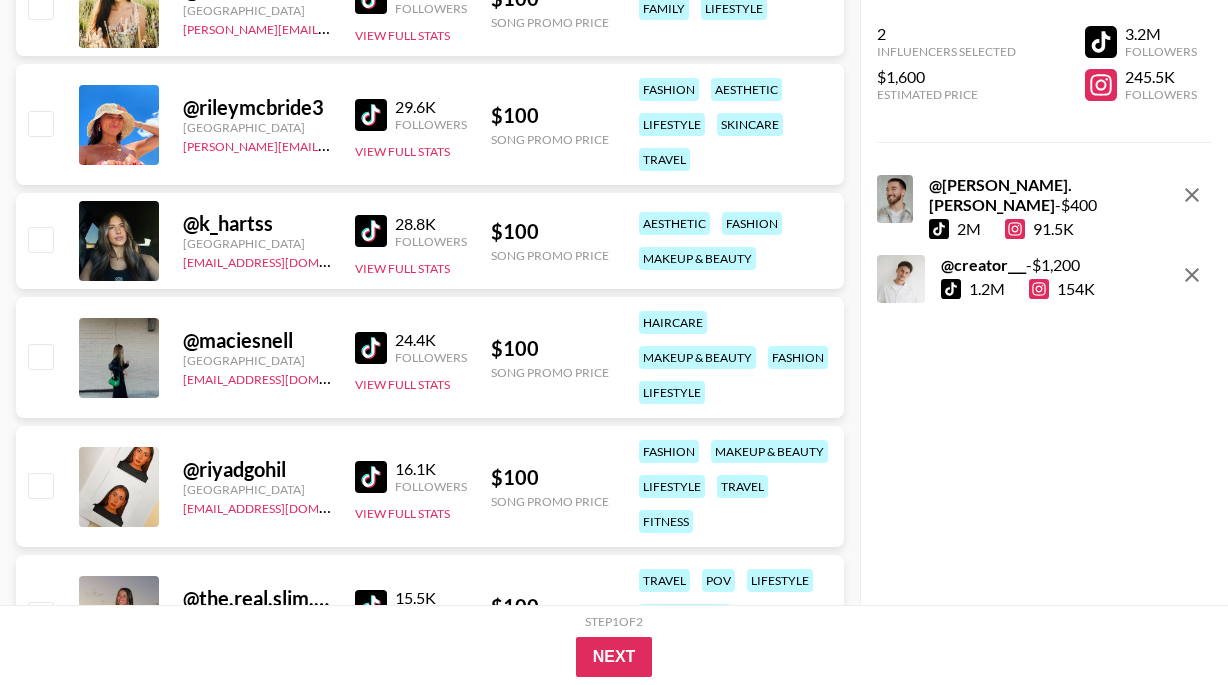 drag, startPoint x: 370, startPoint y: 110, endPoint x: 448, endPoint y: 14, distance: 123.69317 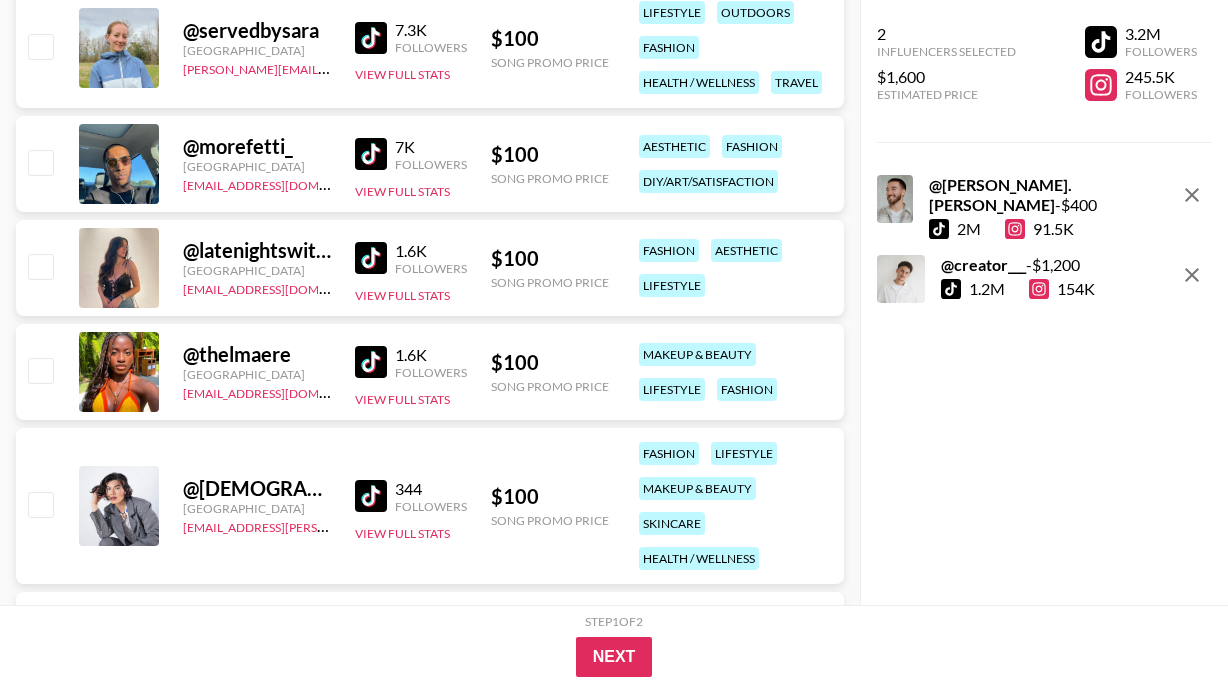 scroll, scrollTop: 2413, scrollLeft: 0, axis: vertical 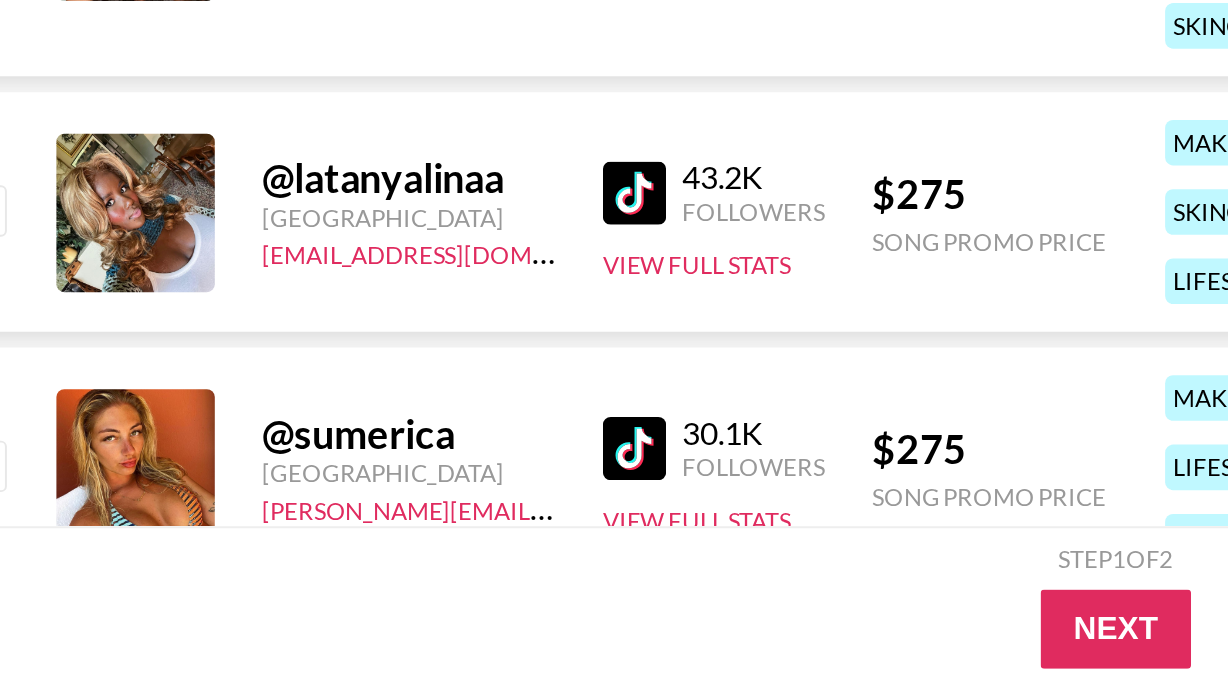 drag, startPoint x: 376, startPoint y: 513, endPoint x: 321, endPoint y: 349, distance: 172.97688 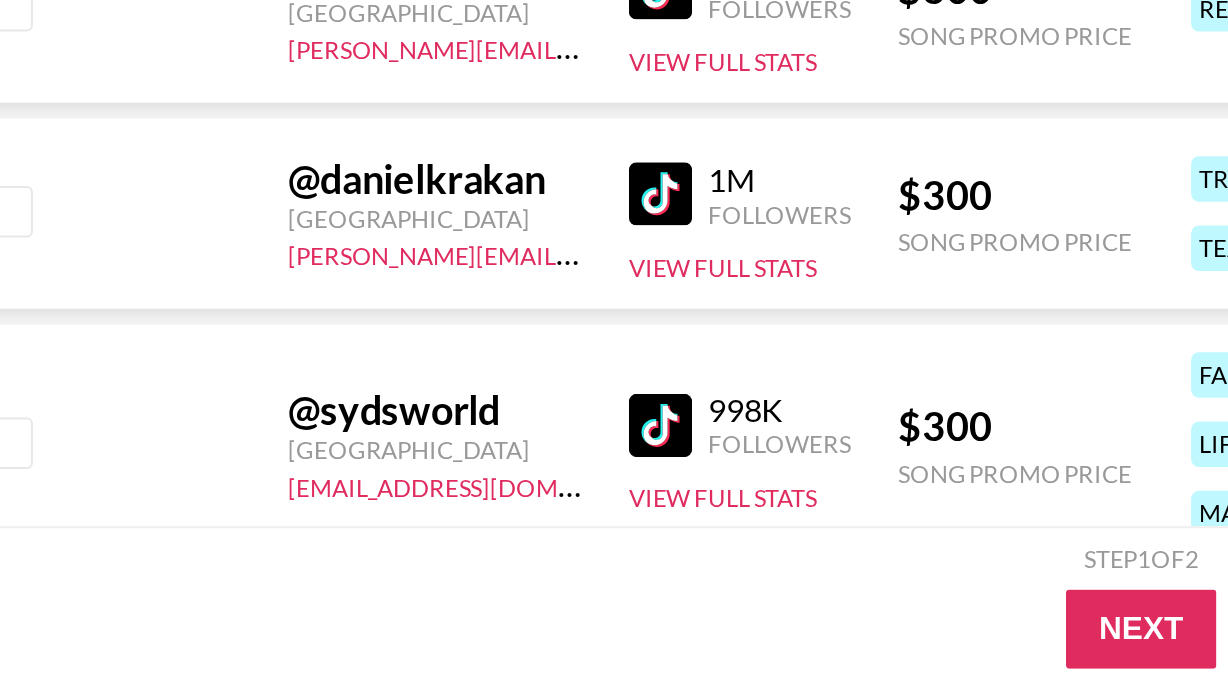 scroll, scrollTop: 42175, scrollLeft: 0, axis: vertical 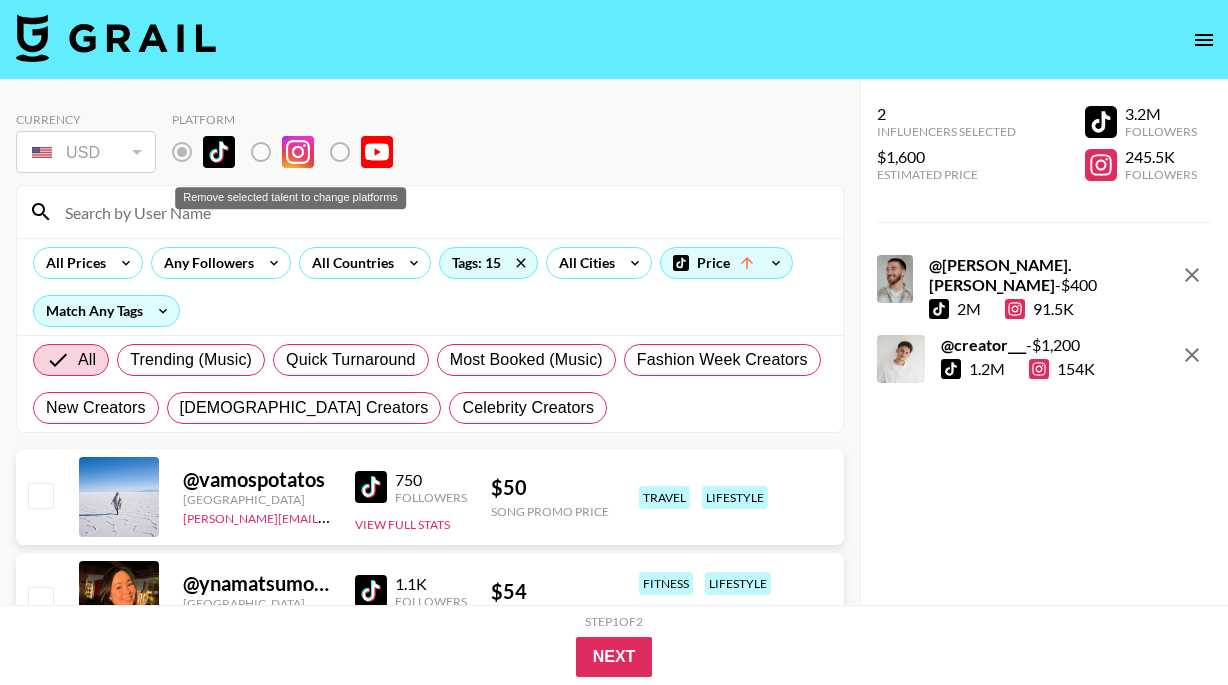 click on "Remove selected talent to change platforms" at bounding box center (290, 198) 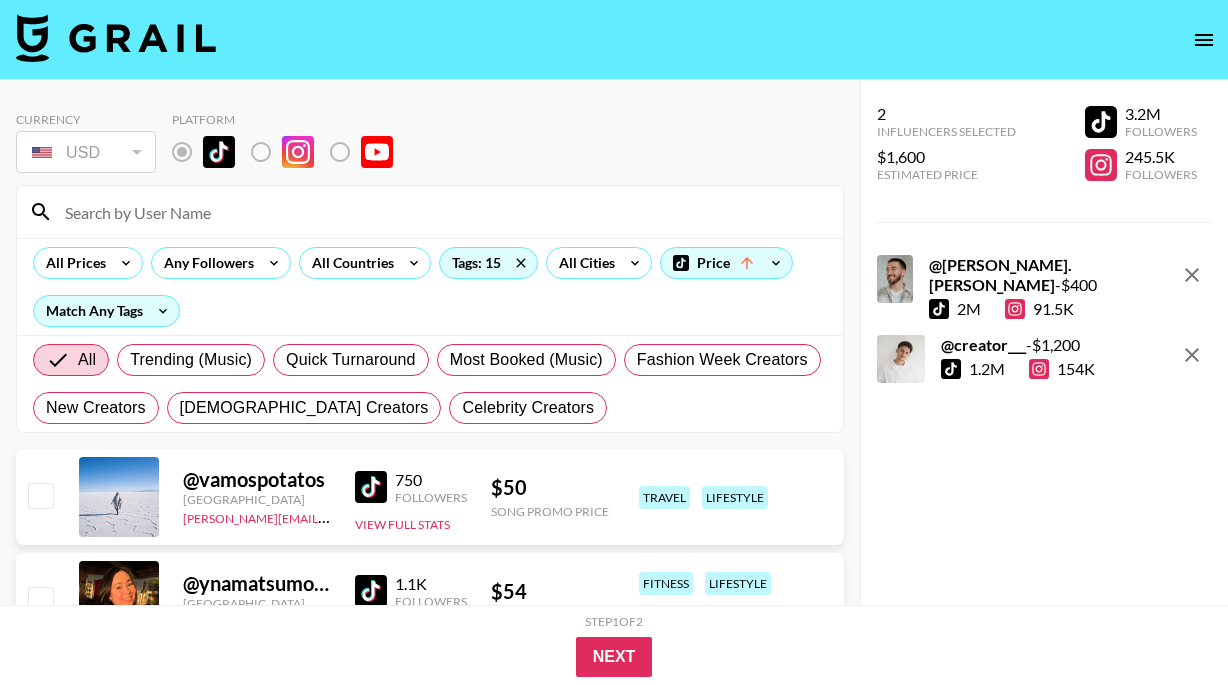 click at bounding box center (442, 212) 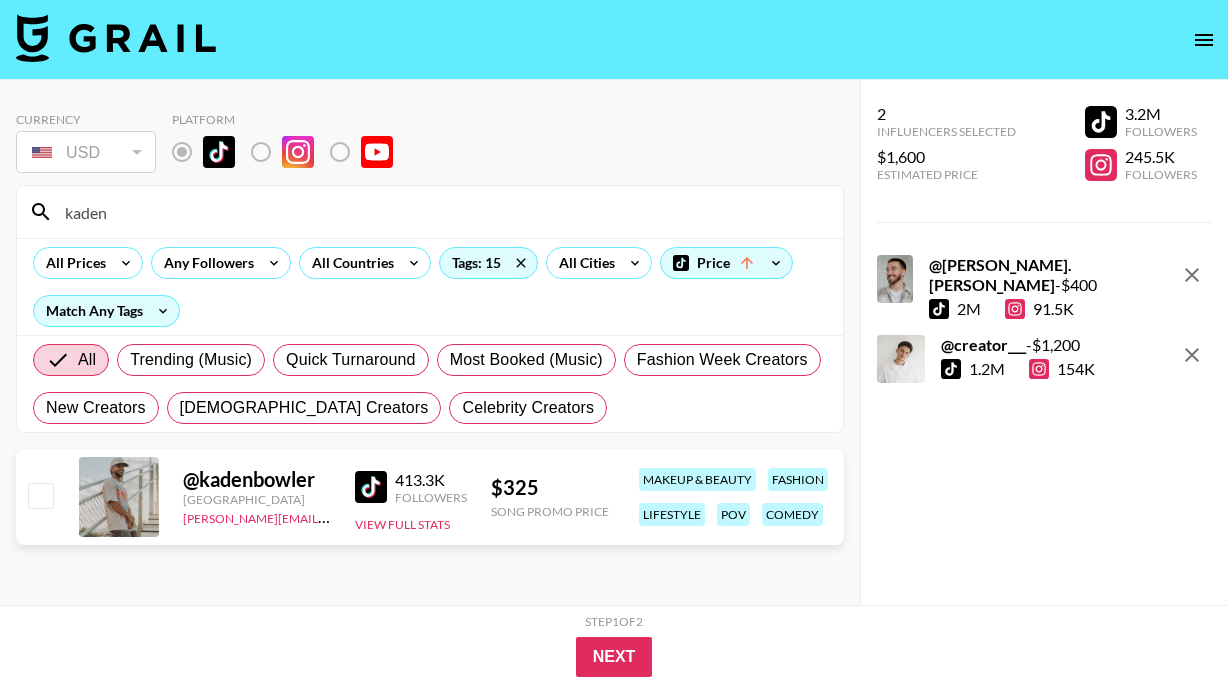 type on "kaden" 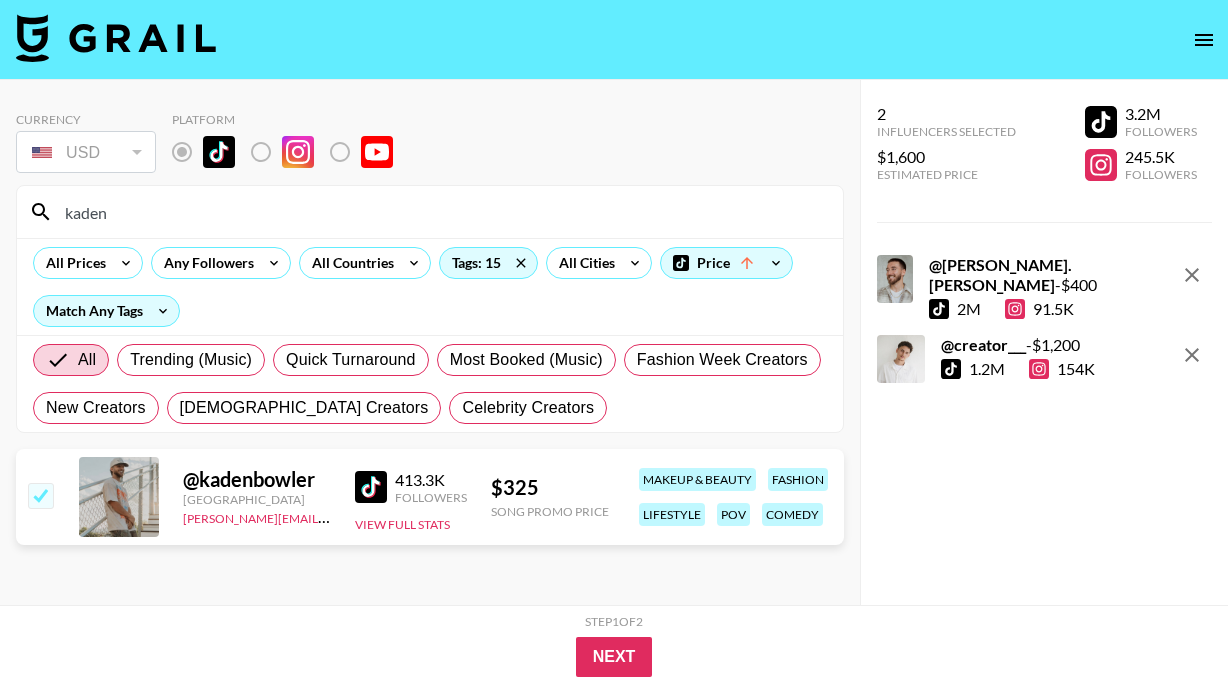 checkbox on "true" 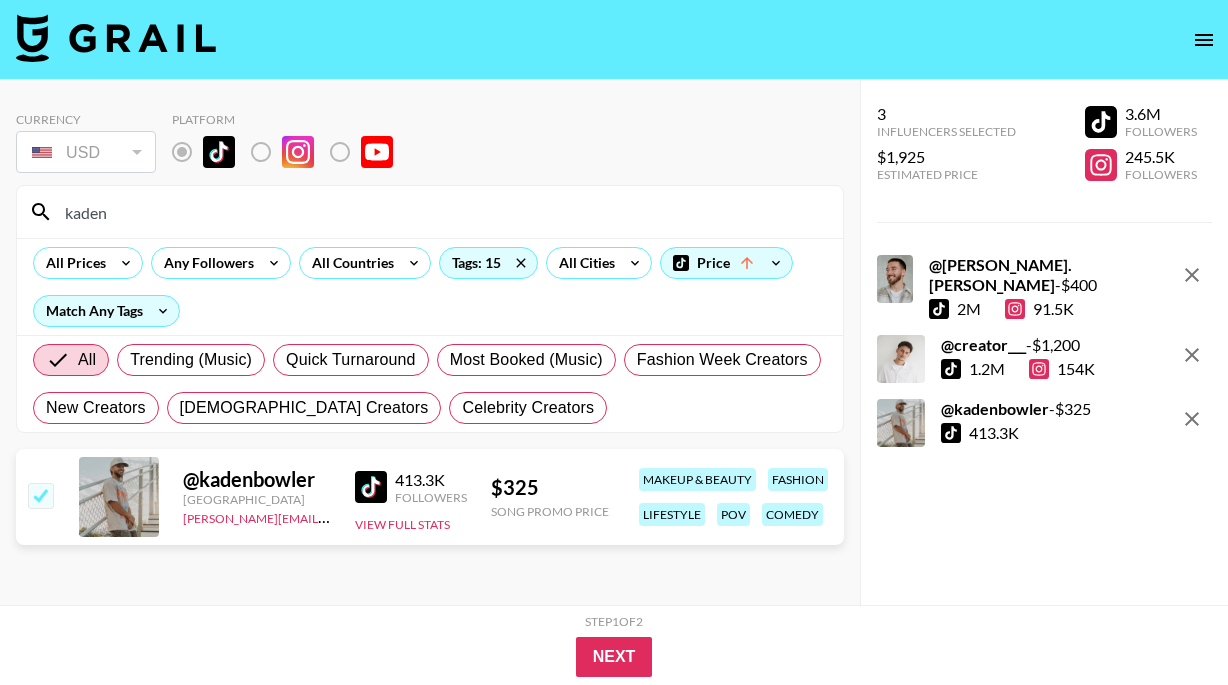 click on "kaden" at bounding box center (442, 212) 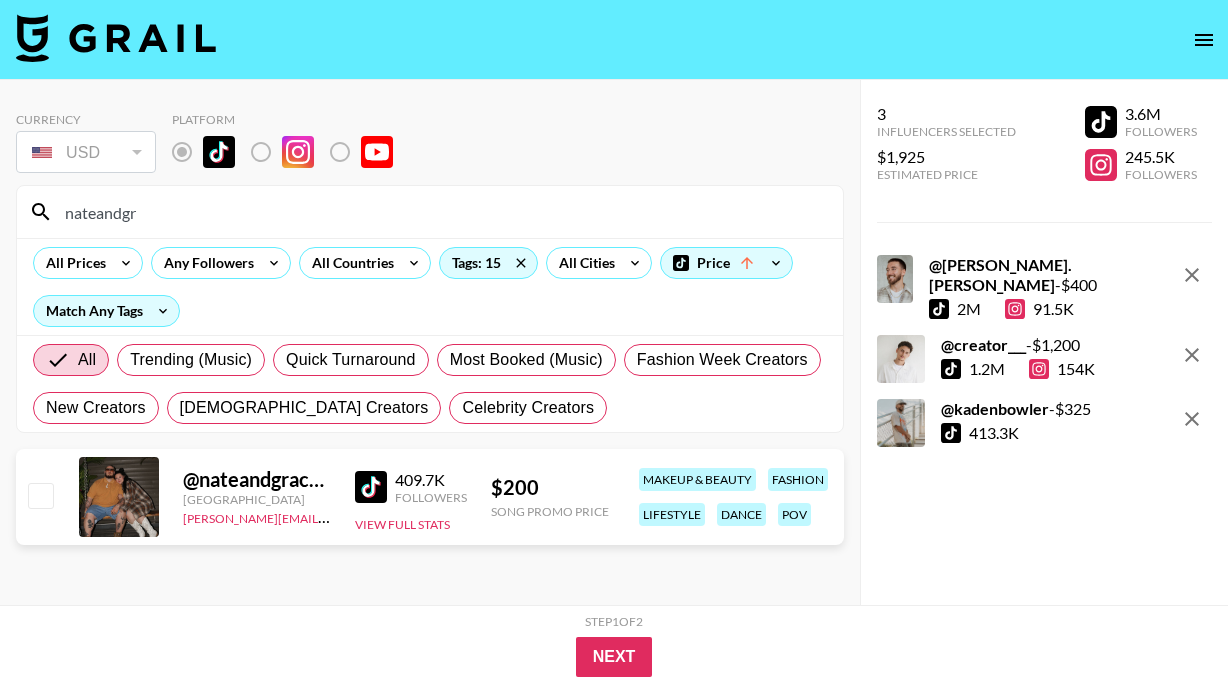 type on "nateandgr" 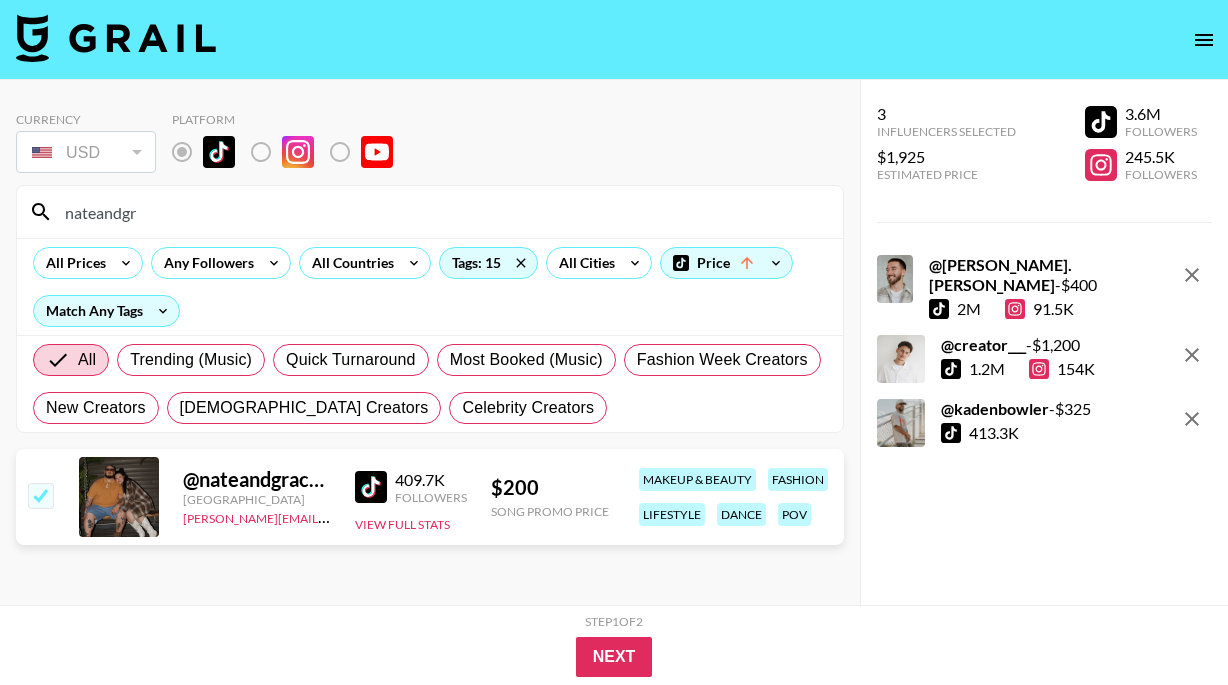 checkbox on "true" 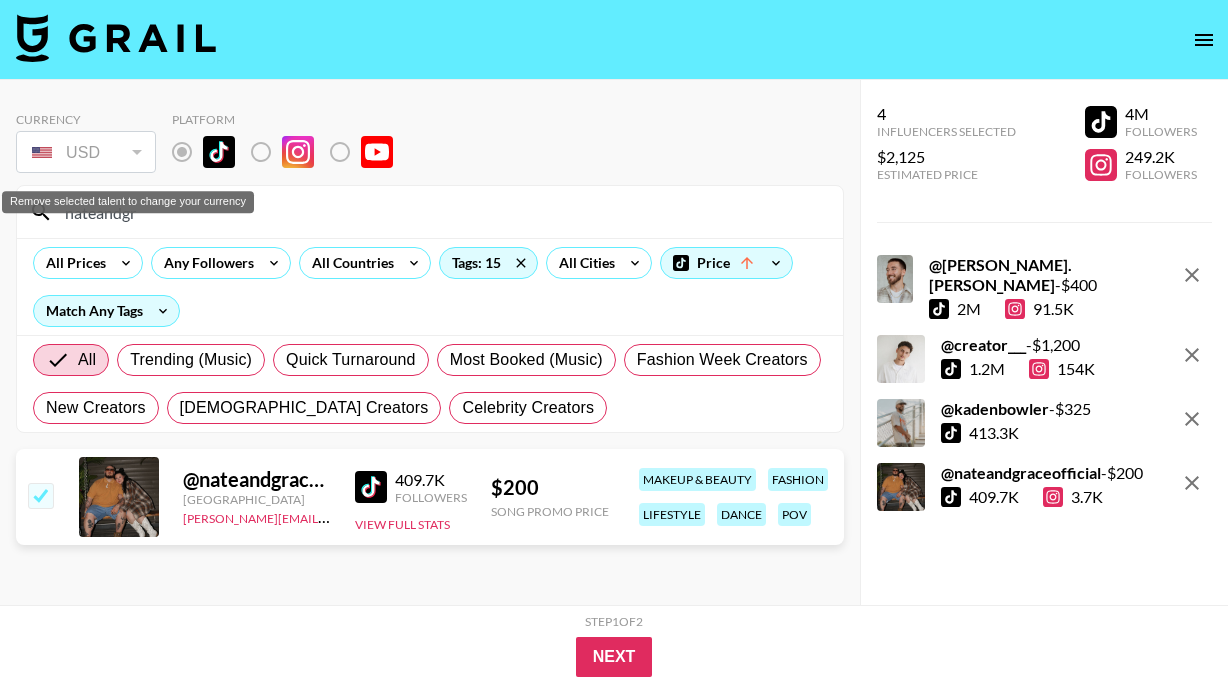 click on "Remove selected talent to change your currency" at bounding box center [128, 202] 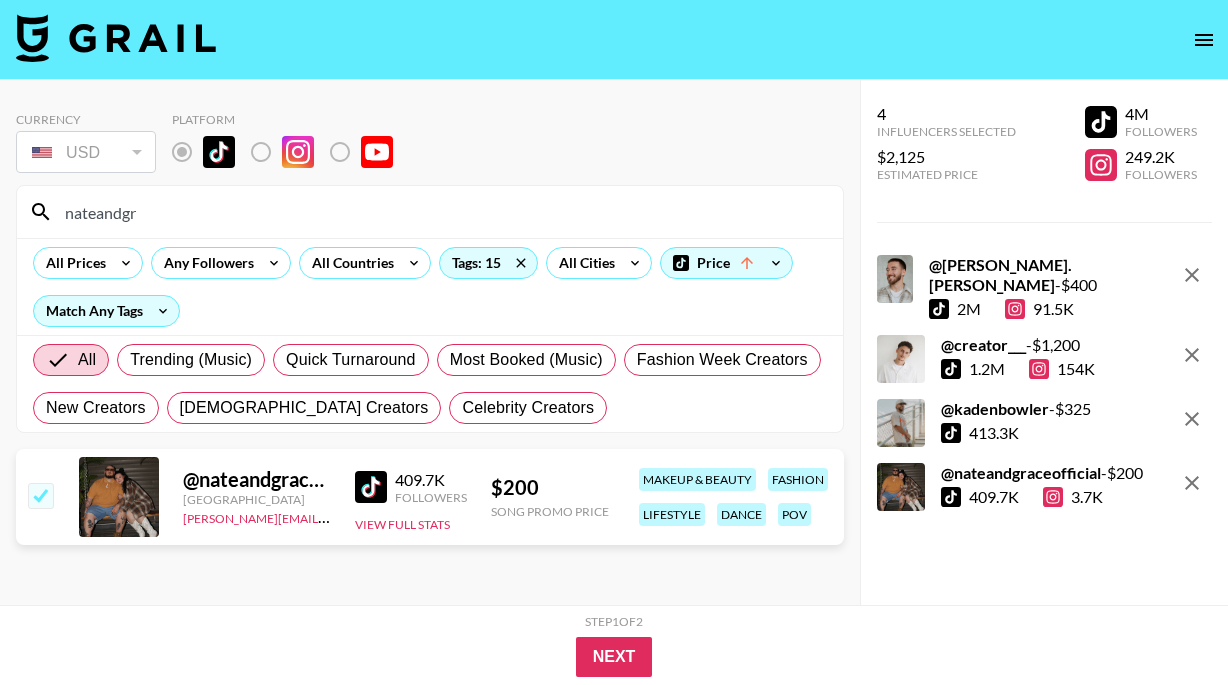click on "nateandgr" at bounding box center [442, 212] 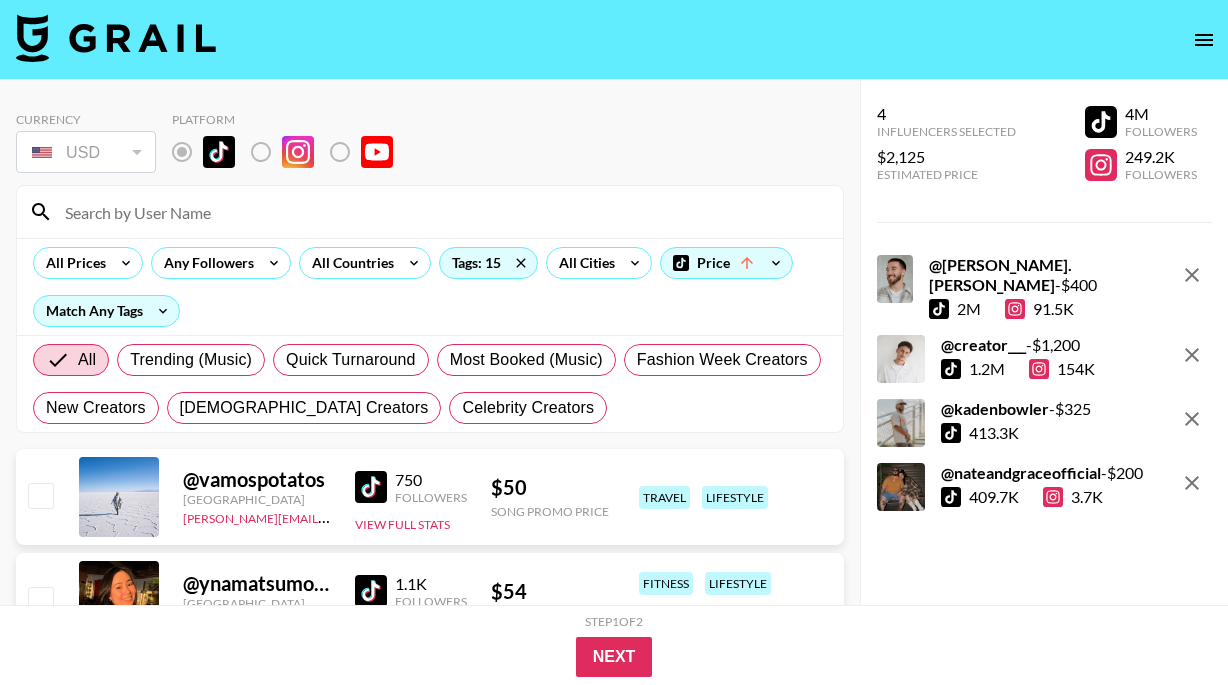 type 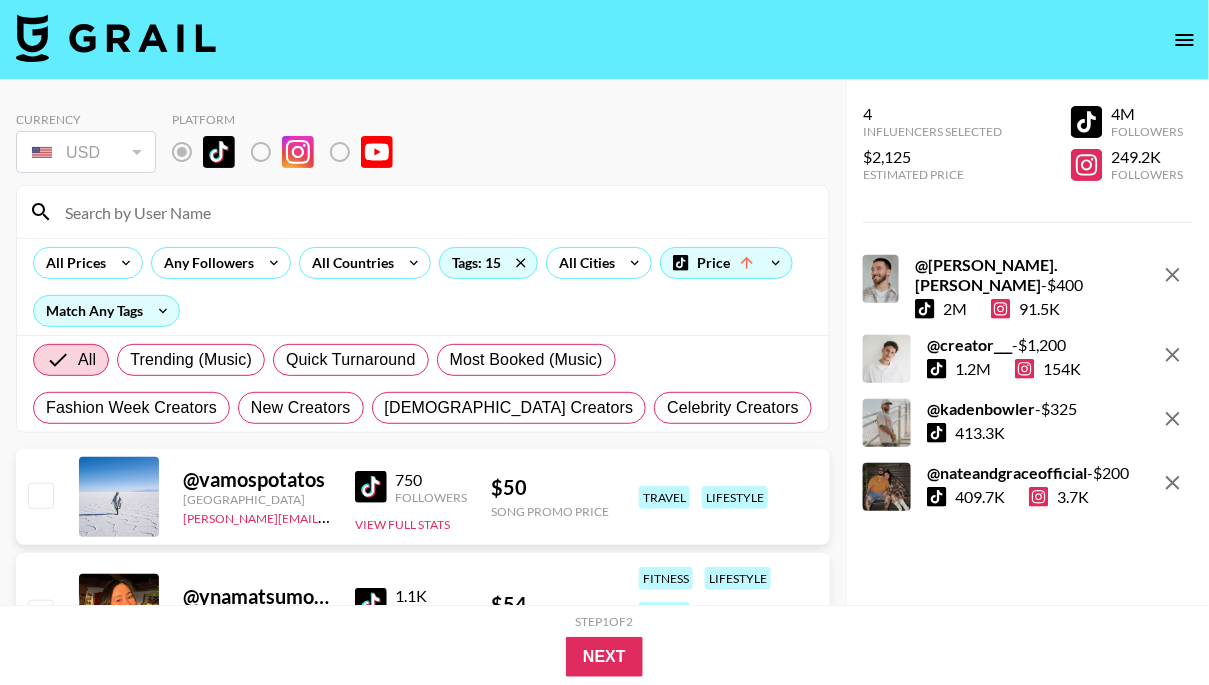 scroll, scrollTop: 2, scrollLeft: 0, axis: vertical 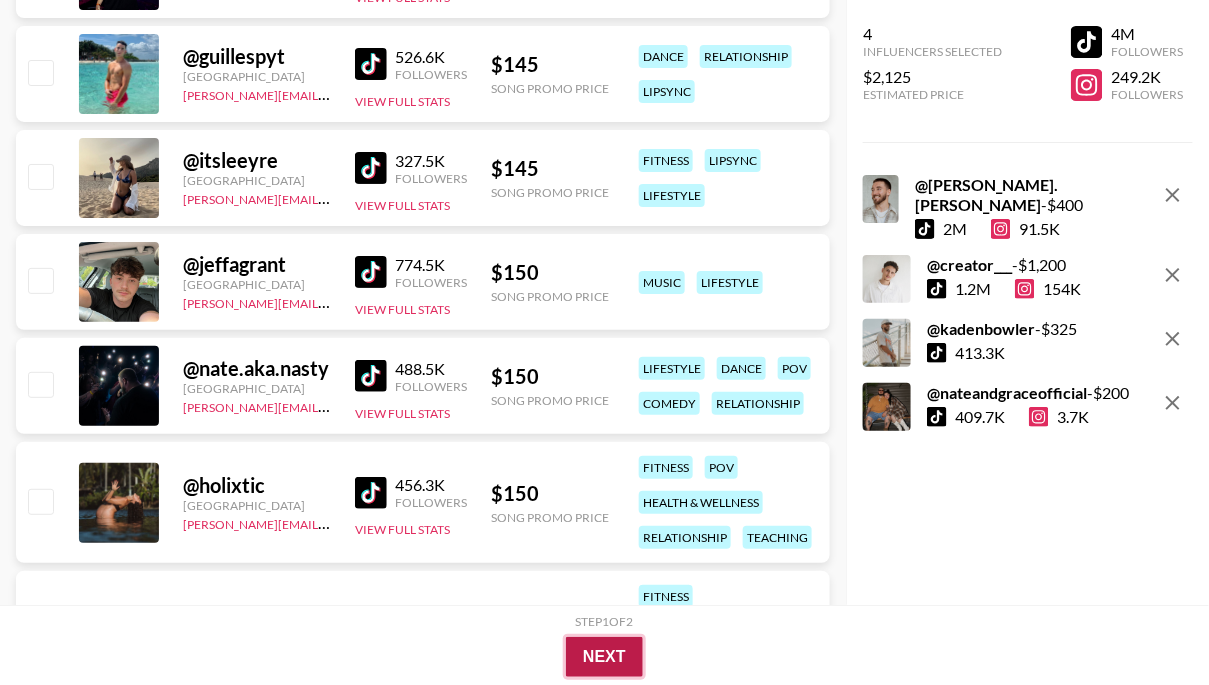 click on "Next" at bounding box center (604, 657) 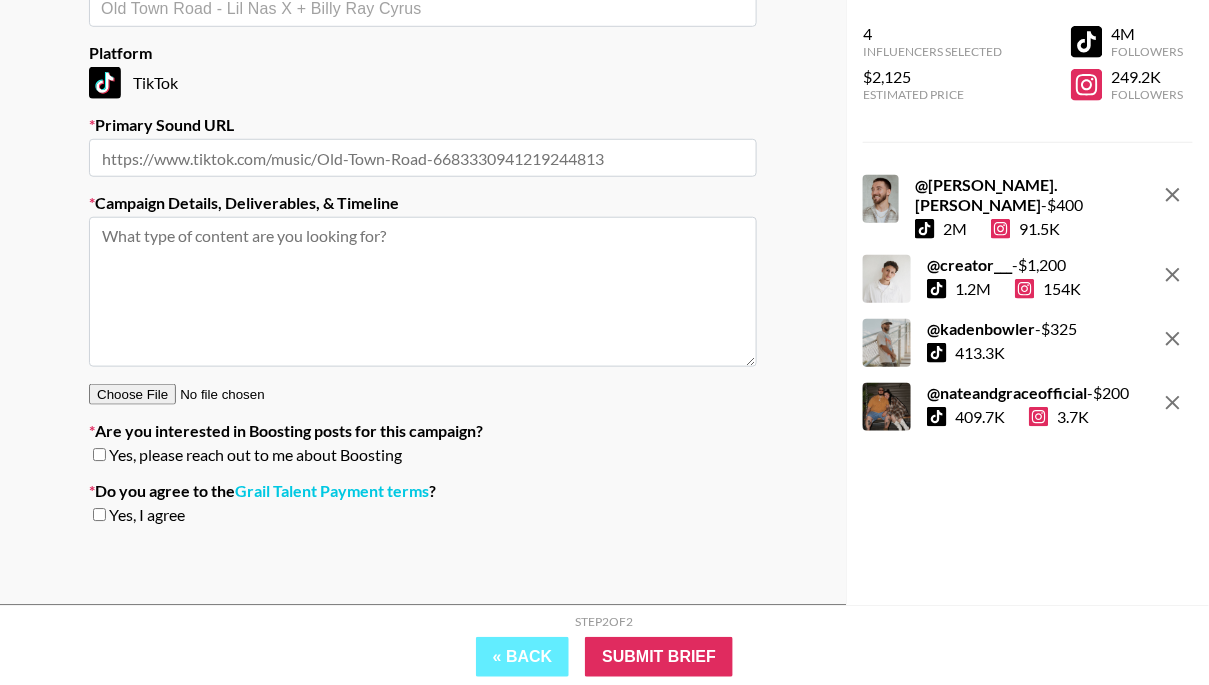 scroll, scrollTop: 357, scrollLeft: 0, axis: vertical 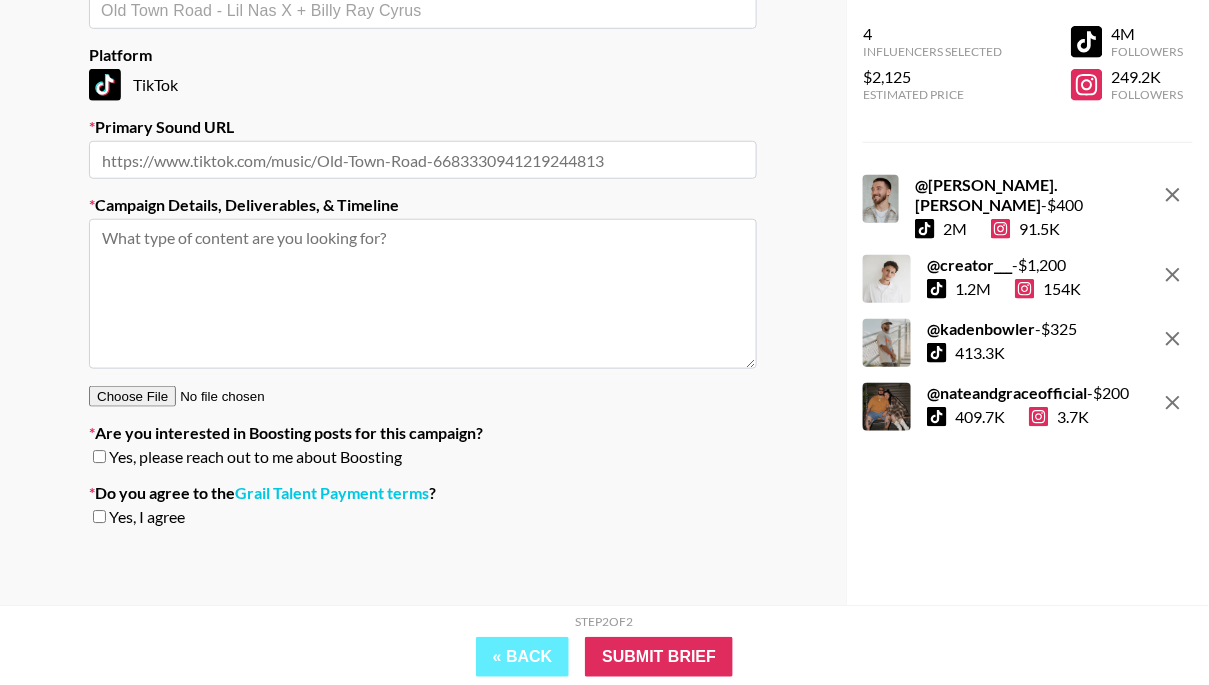 click at bounding box center (423, 294) 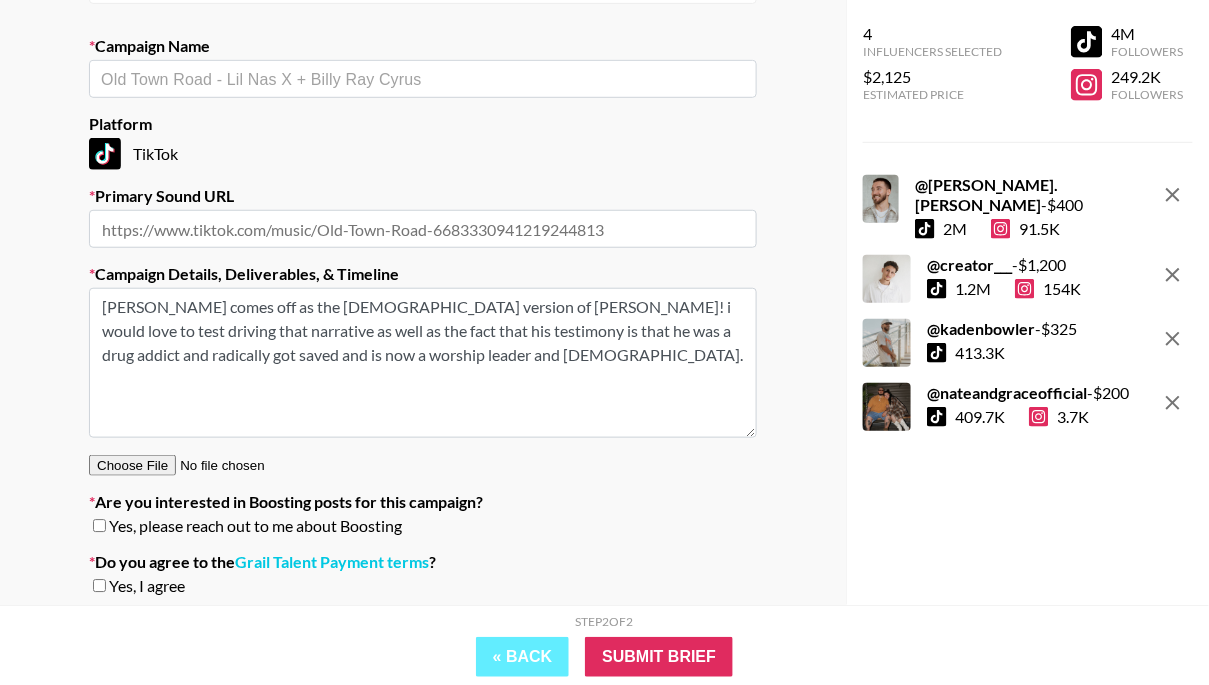 scroll, scrollTop: 268, scrollLeft: 0, axis: vertical 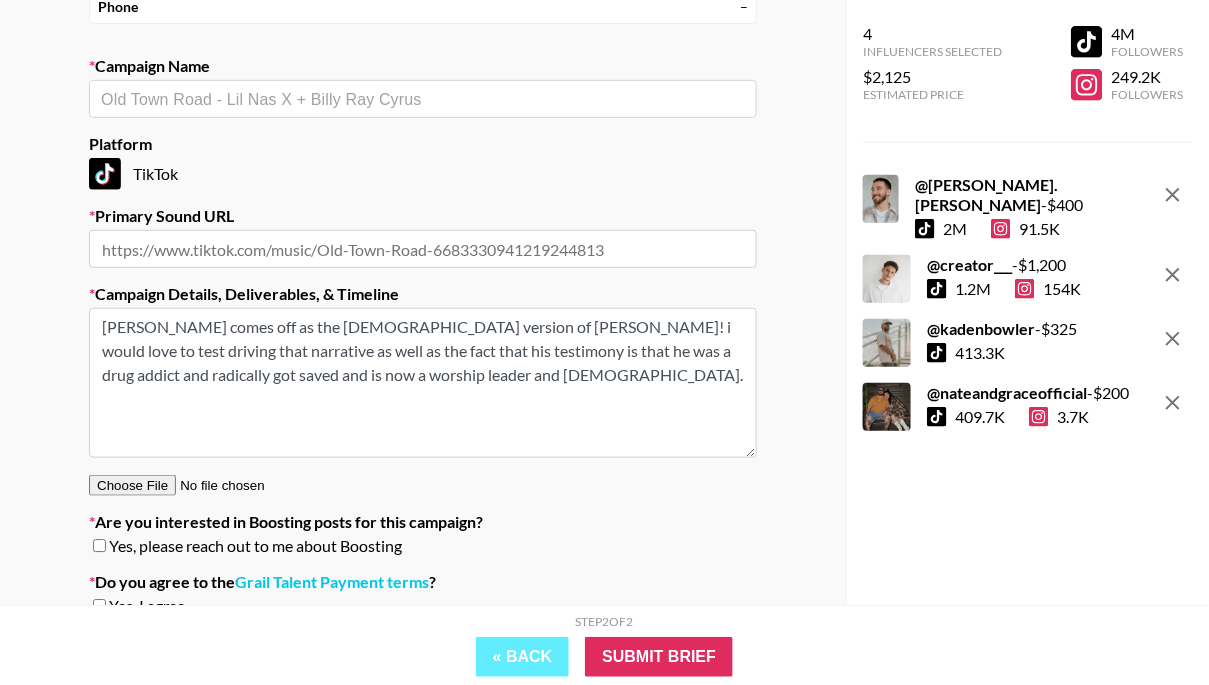 type on "[PERSON_NAME] comes off as the [DEMOGRAPHIC_DATA] version of [PERSON_NAME]! i would love to test driving that narrative as well as the fact that his testimony is that he was a drug addict and radically got saved and is now a worship leader and [DEMOGRAPHIC_DATA]." 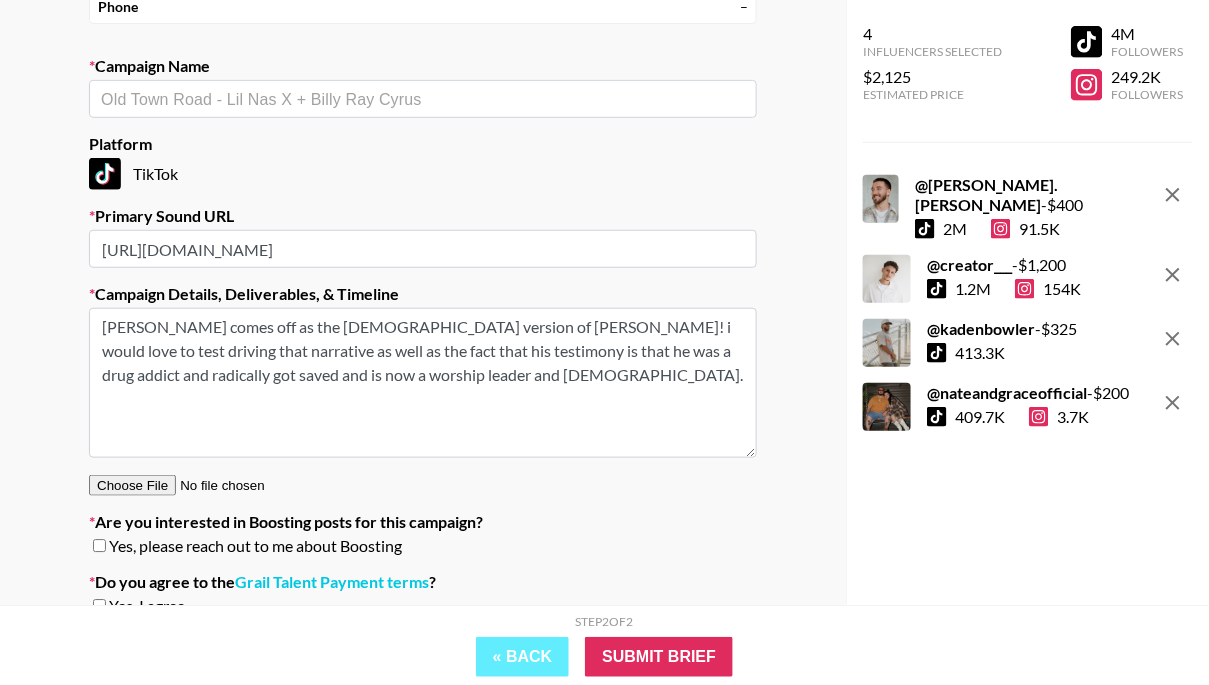 paste 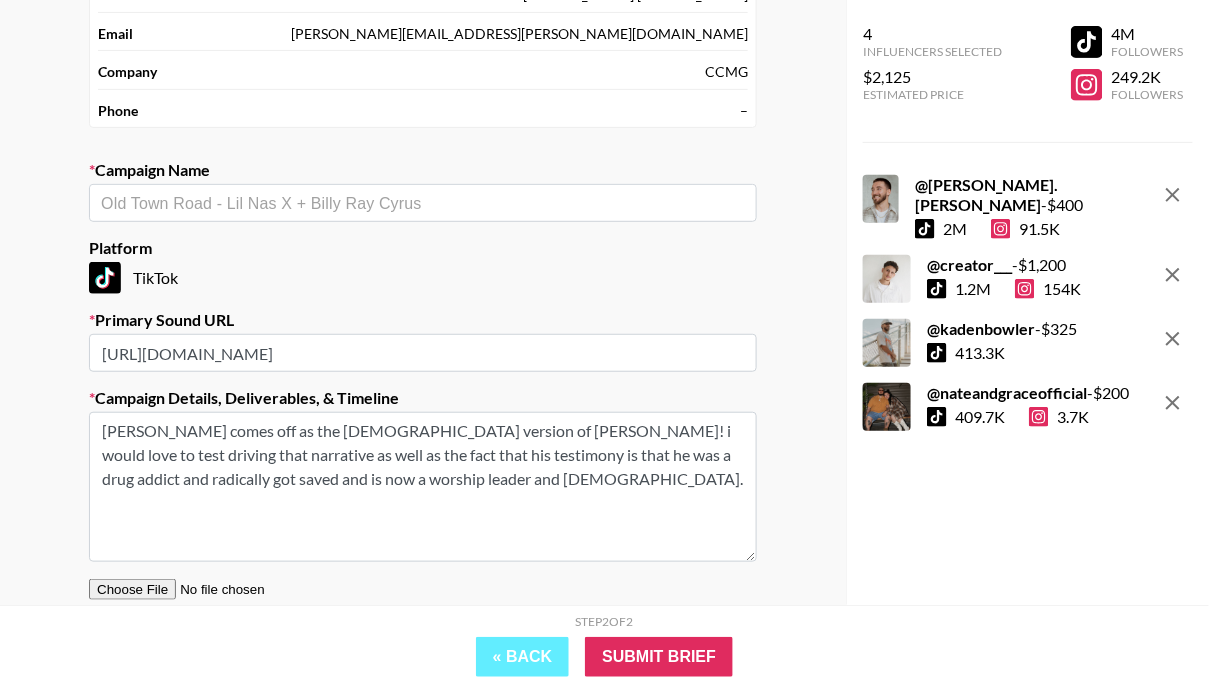 scroll, scrollTop: 127, scrollLeft: 0, axis: vertical 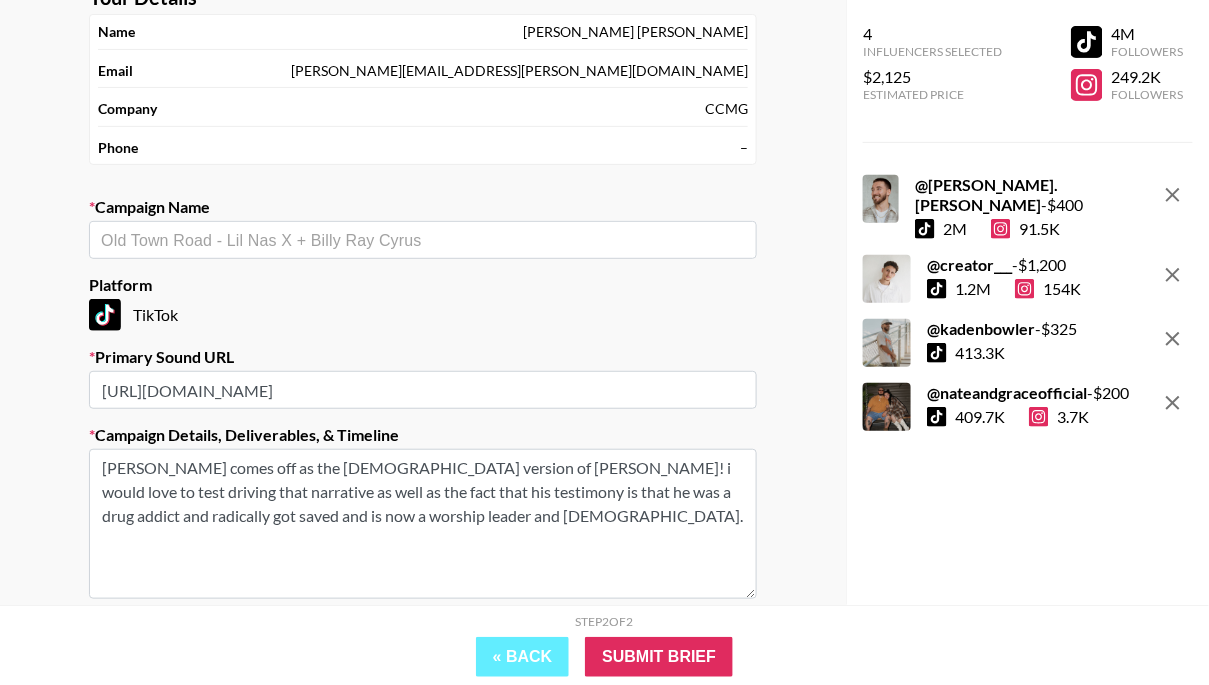 type on "[URL][DOMAIN_NAME]" 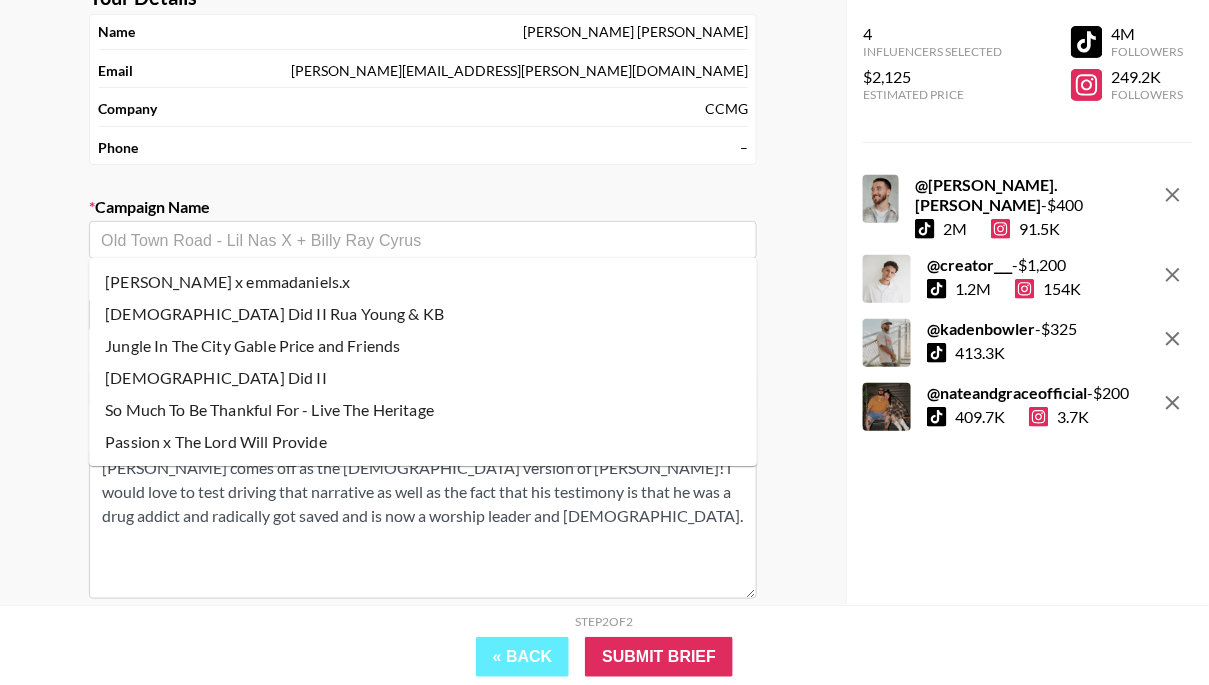 click at bounding box center (423, 240) 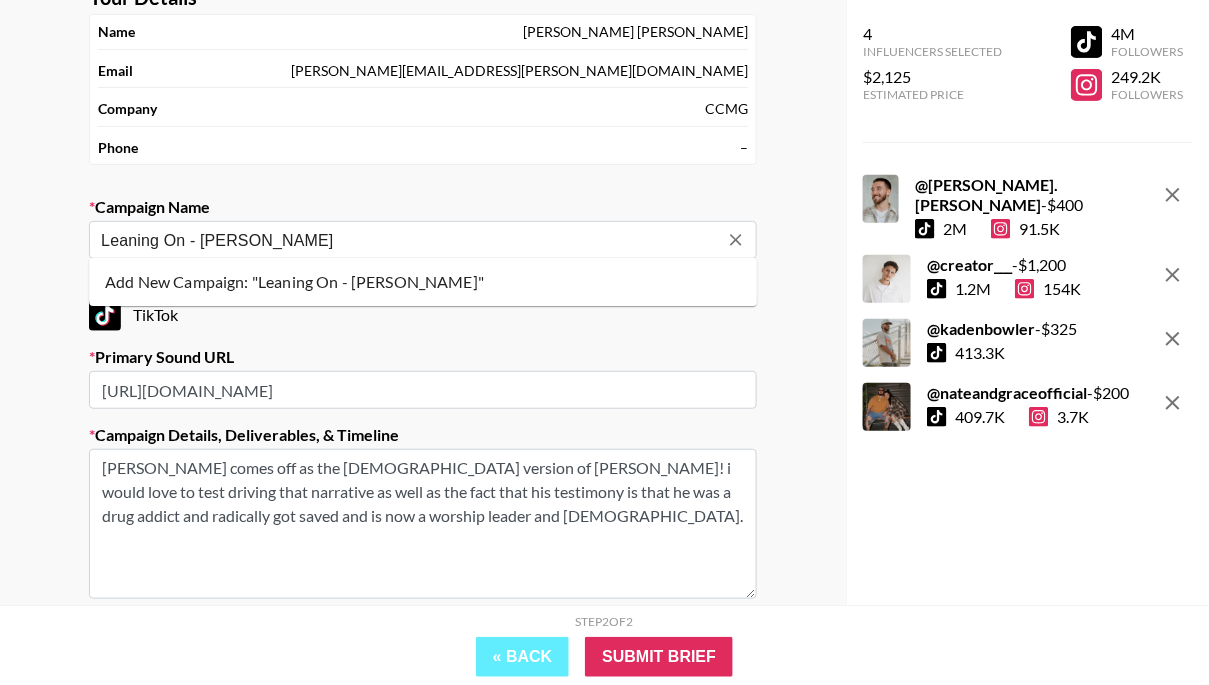 type on "Leaning On - [PERSON_NAME]" 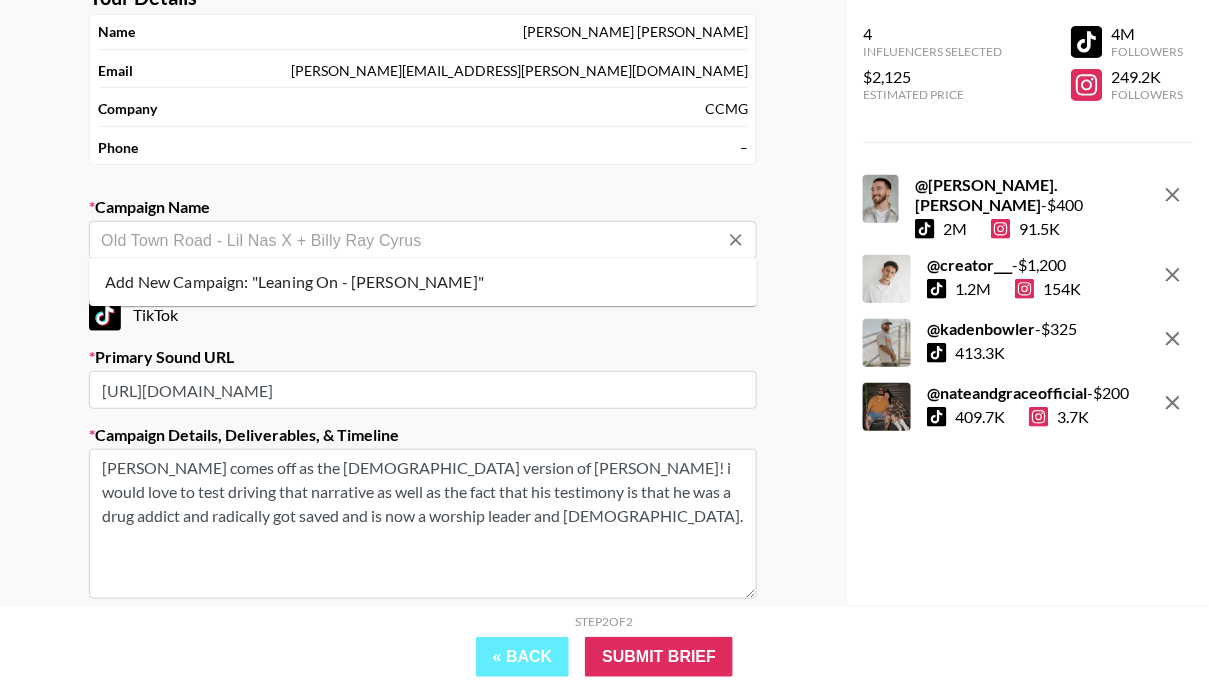 click on "Name [PERSON_NAME] Email [PERSON_NAME][EMAIL_ADDRESS][PERSON_NAME][DOMAIN_NAME] Company CCMG Phone –" at bounding box center (423, 89) 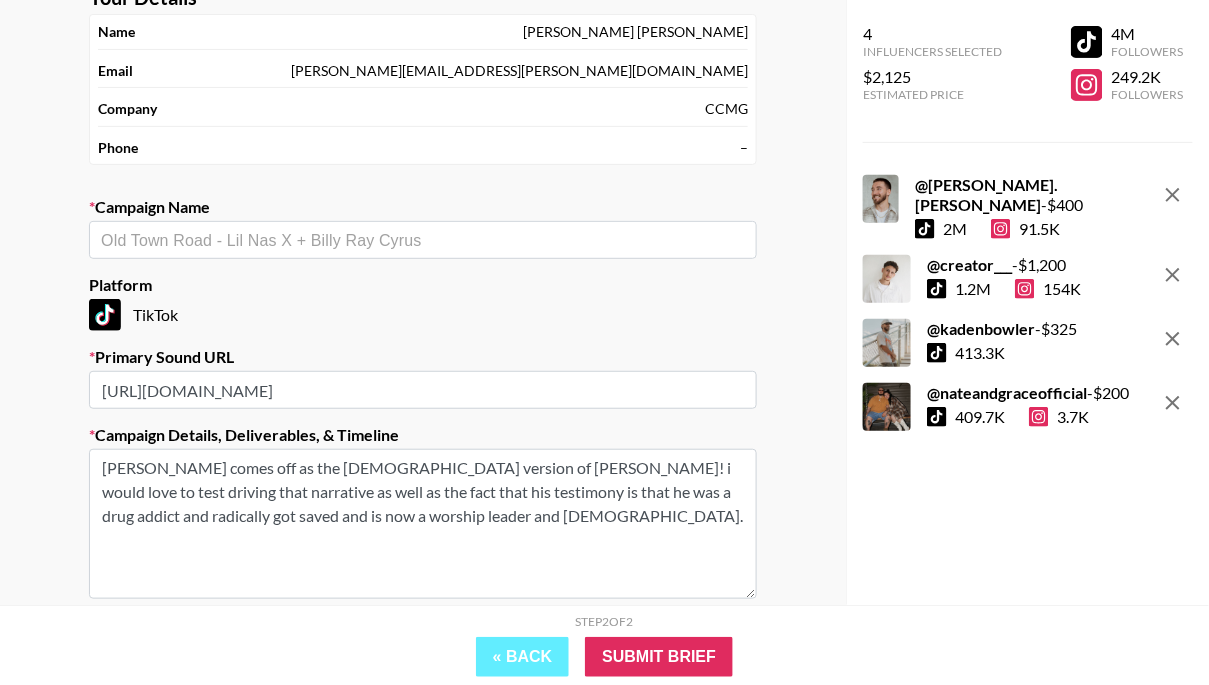 click on "Phone –" at bounding box center [423, 148] 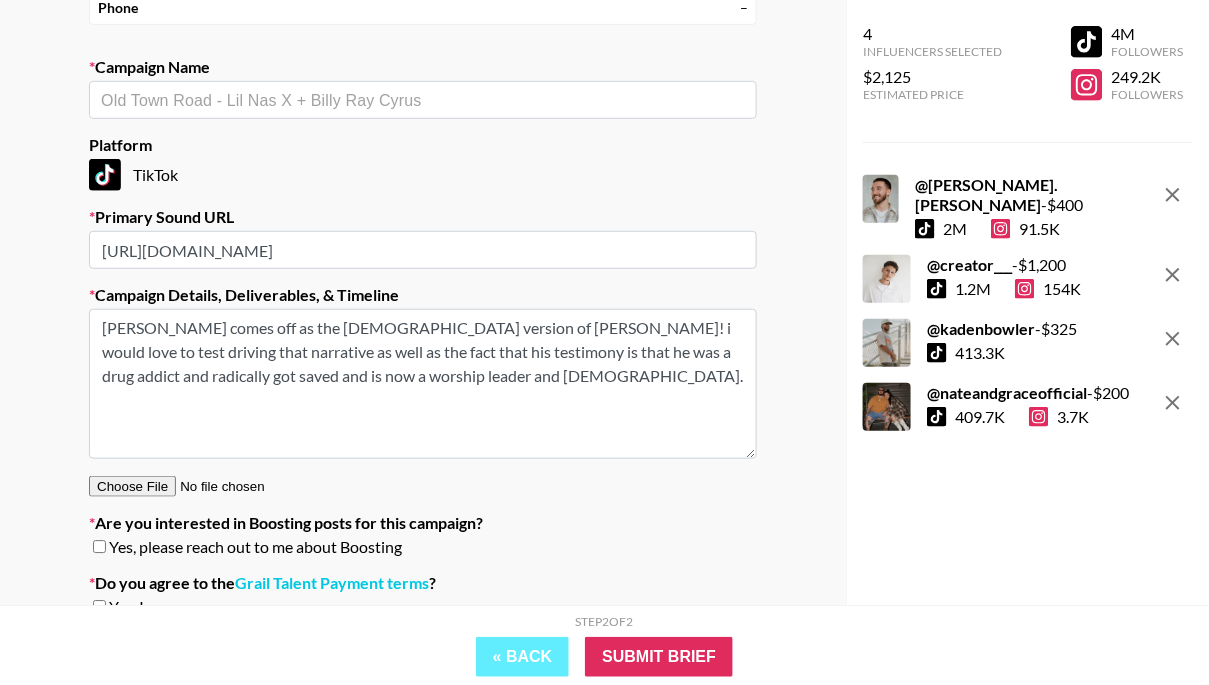 scroll, scrollTop: 357, scrollLeft: 0, axis: vertical 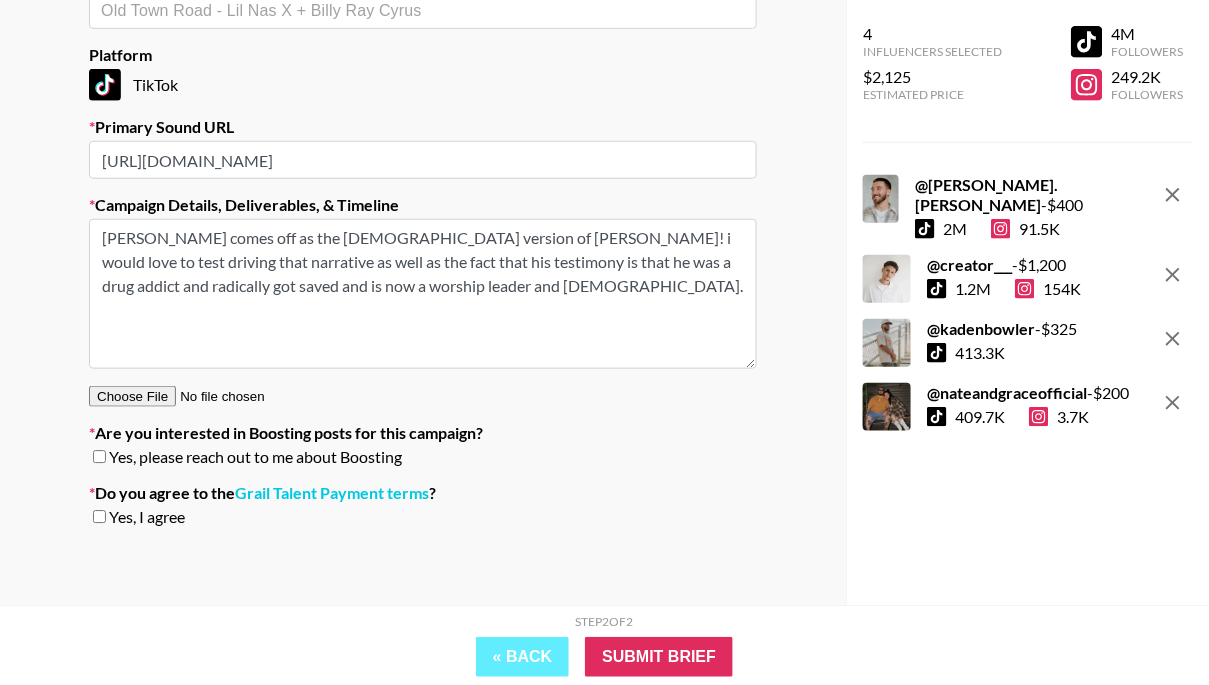 click at bounding box center [99, 517] 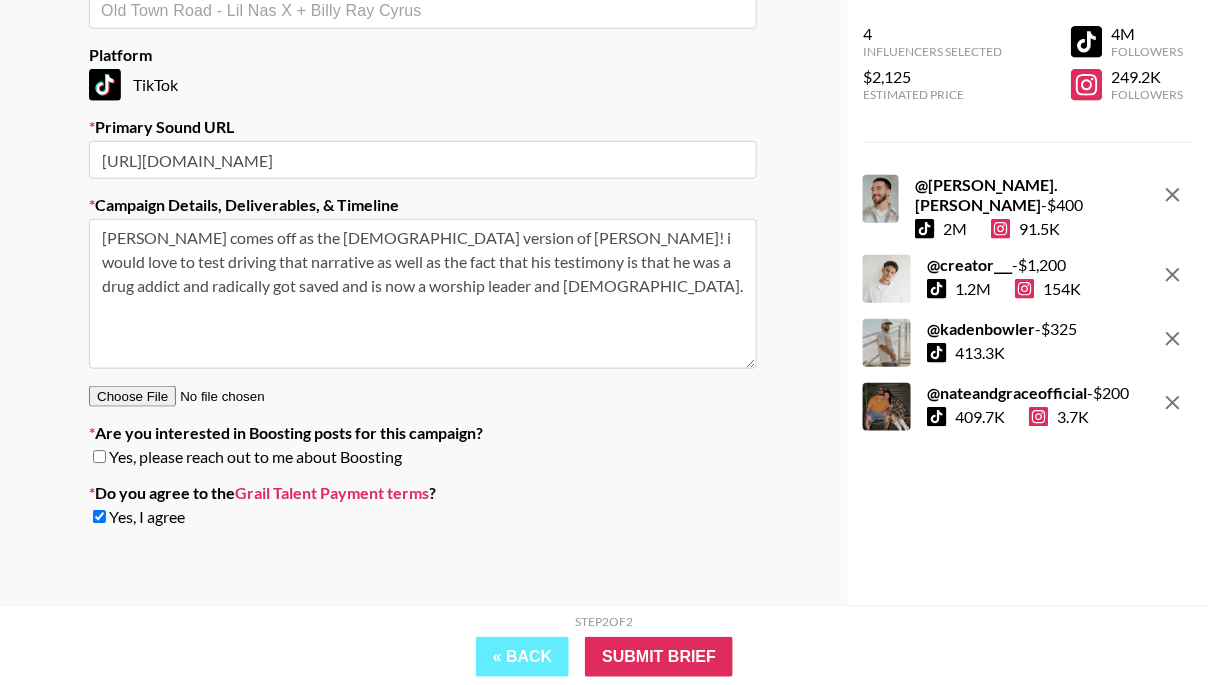 click on "Grail Talent Payment terms" at bounding box center (332, 493) 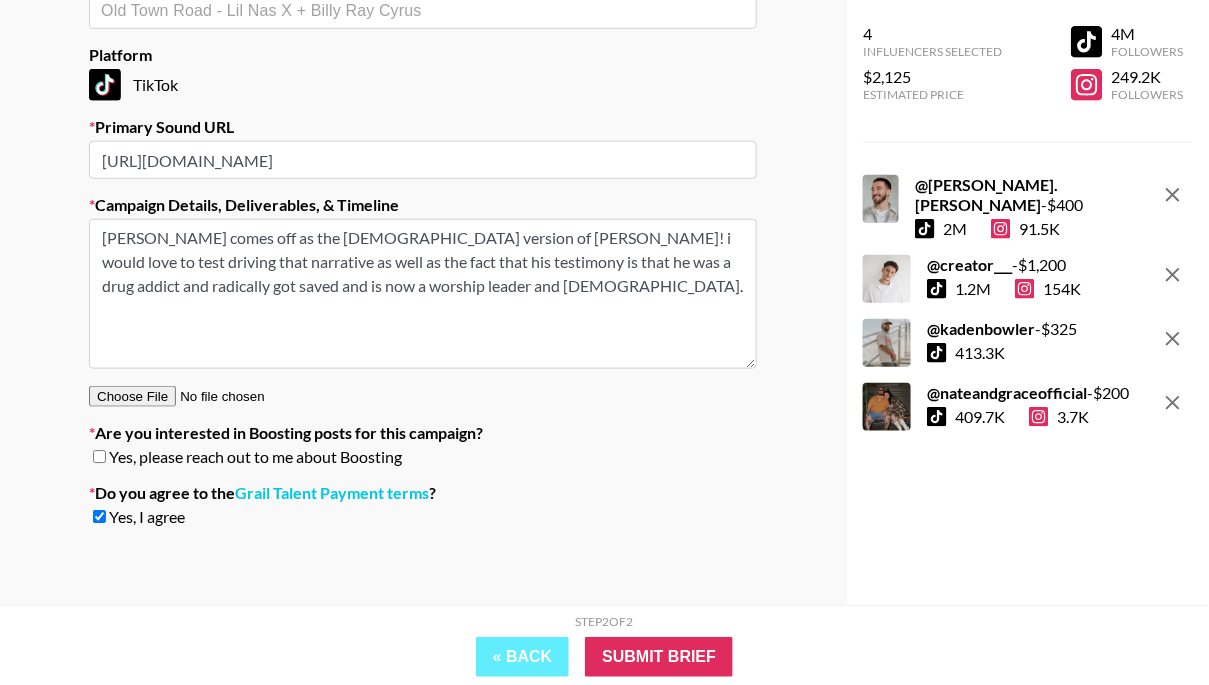 click on "[PERSON_NAME] comes off as the [DEMOGRAPHIC_DATA] version of [PERSON_NAME]! i would love to test driving that narrative as well as the fact that his testimony is that he was a drug addict and radically got saved and is now a worship leader and [DEMOGRAPHIC_DATA]." at bounding box center (423, 294) 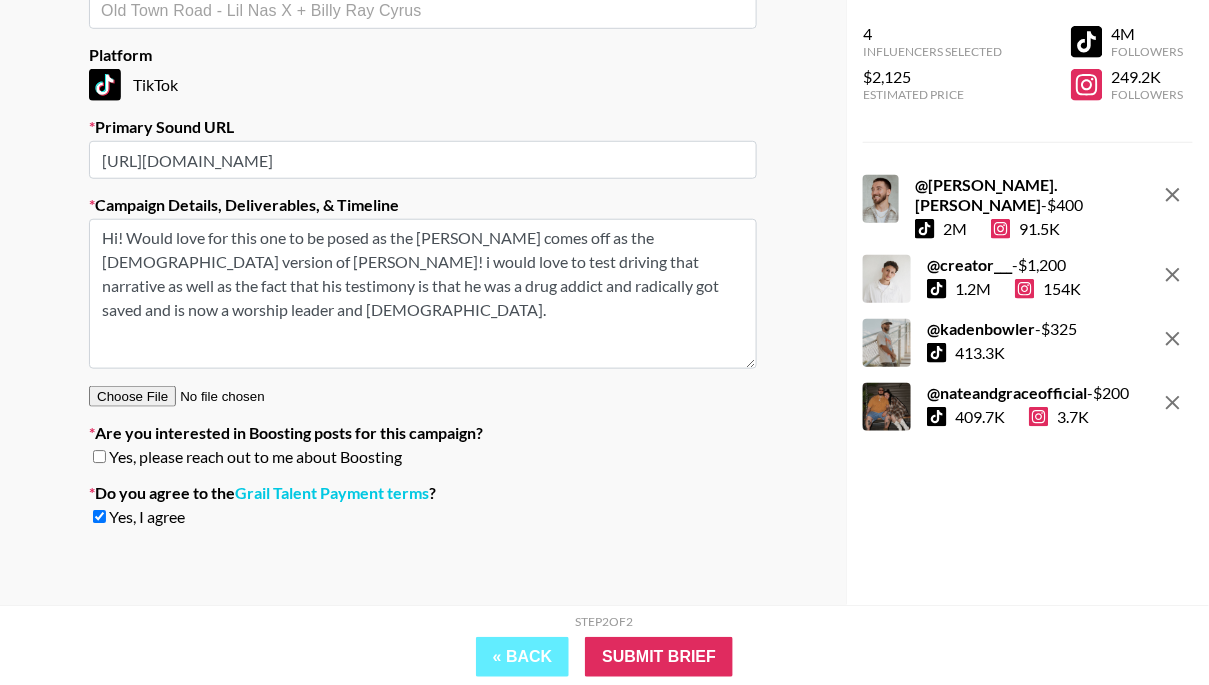 drag, startPoint x: 597, startPoint y: 236, endPoint x: 394, endPoint y: 232, distance: 203.0394 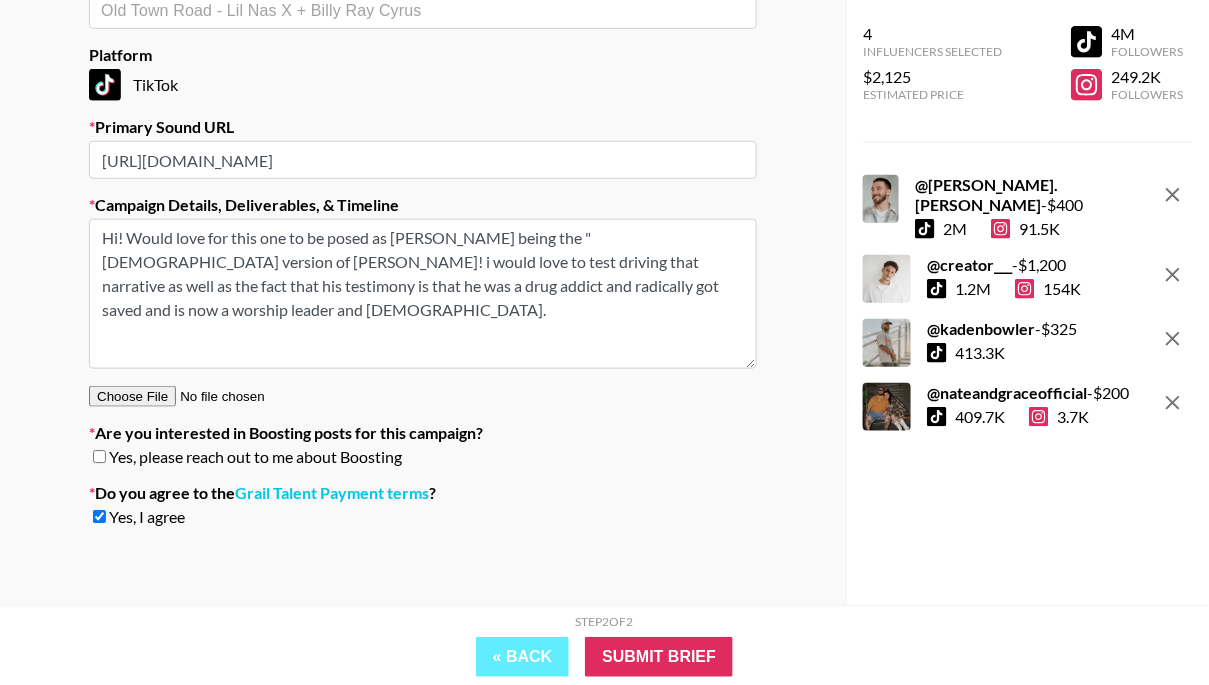 click on "Hi! Would love for this one to be posed as [PERSON_NAME] being the "[DEMOGRAPHIC_DATA] version of [PERSON_NAME]! i would love to test driving that narrative as well as the fact that his testimony is that he was a drug addict and radically got saved and is now a worship leader and [DEMOGRAPHIC_DATA]." at bounding box center (423, 294) 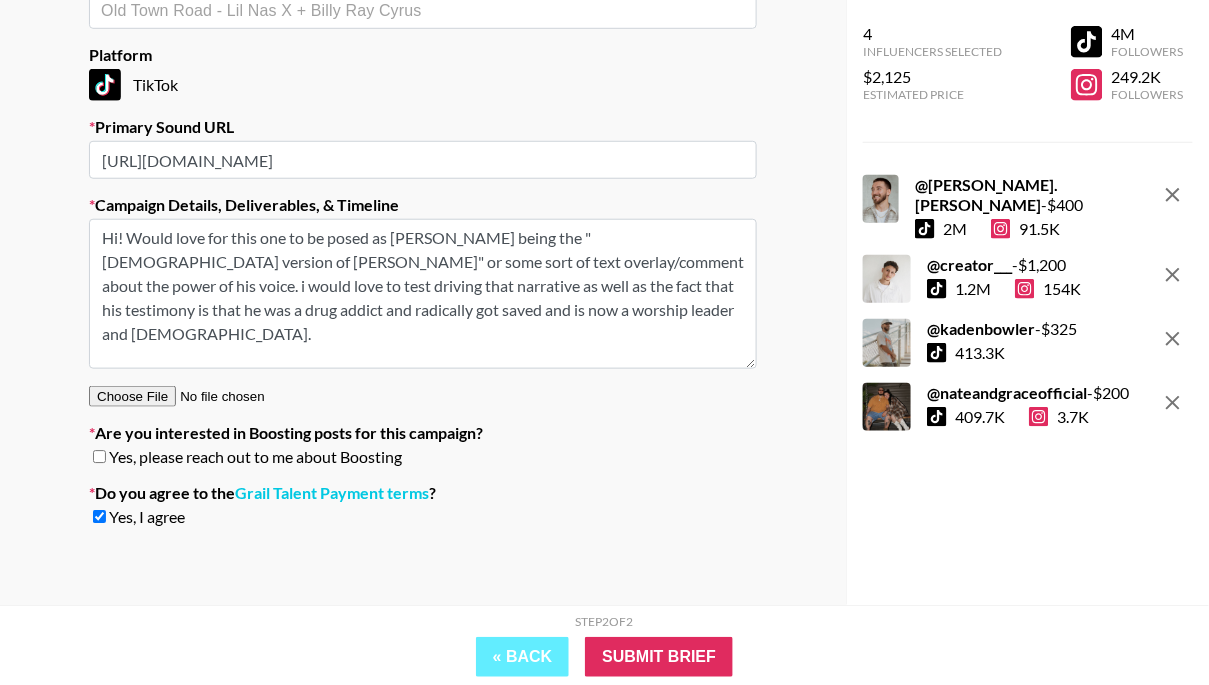 drag, startPoint x: 462, startPoint y: 280, endPoint x: 619, endPoint y: 262, distance: 158.02847 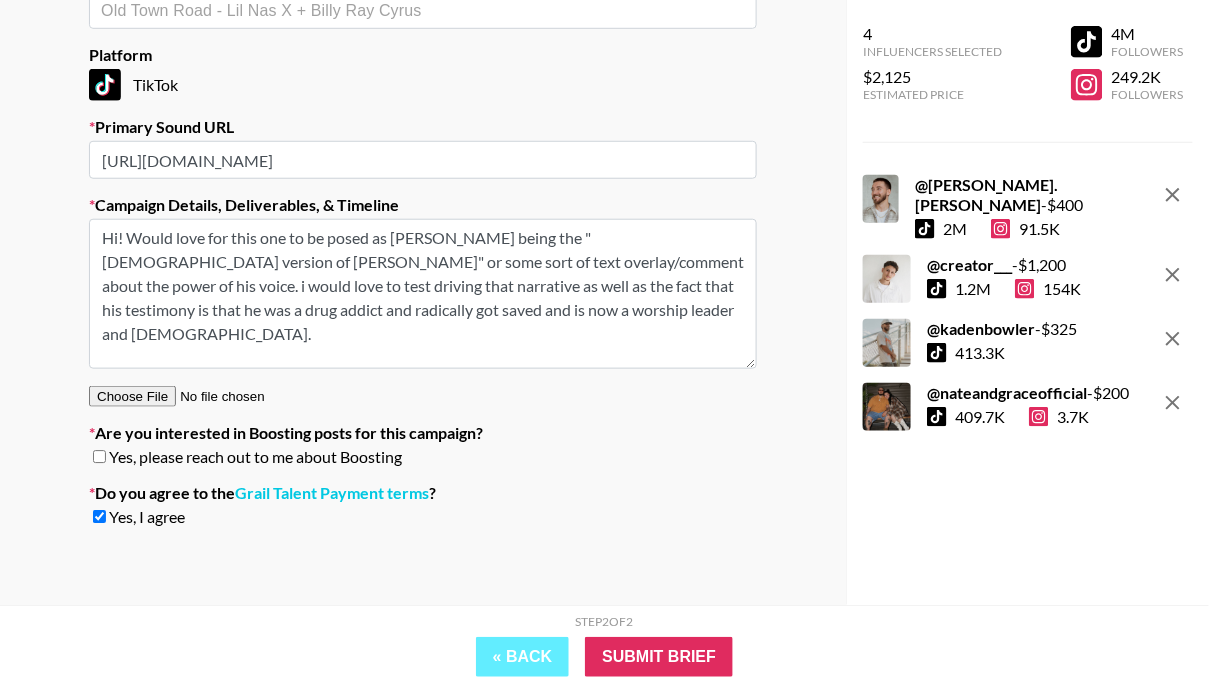 click on "Hi! Would love for this one to be posed as [PERSON_NAME] being the "[DEMOGRAPHIC_DATA] version of [PERSON_NAME]" or some sort of text overlay/comment about the power of his voice. i would love to test driving that narrative as well as the fact that his testimony is that he was a drug addict and radically got saved and is now a worship leader and [DEMOGRAPHIC_DATA]." at bounding box center (423, 294) 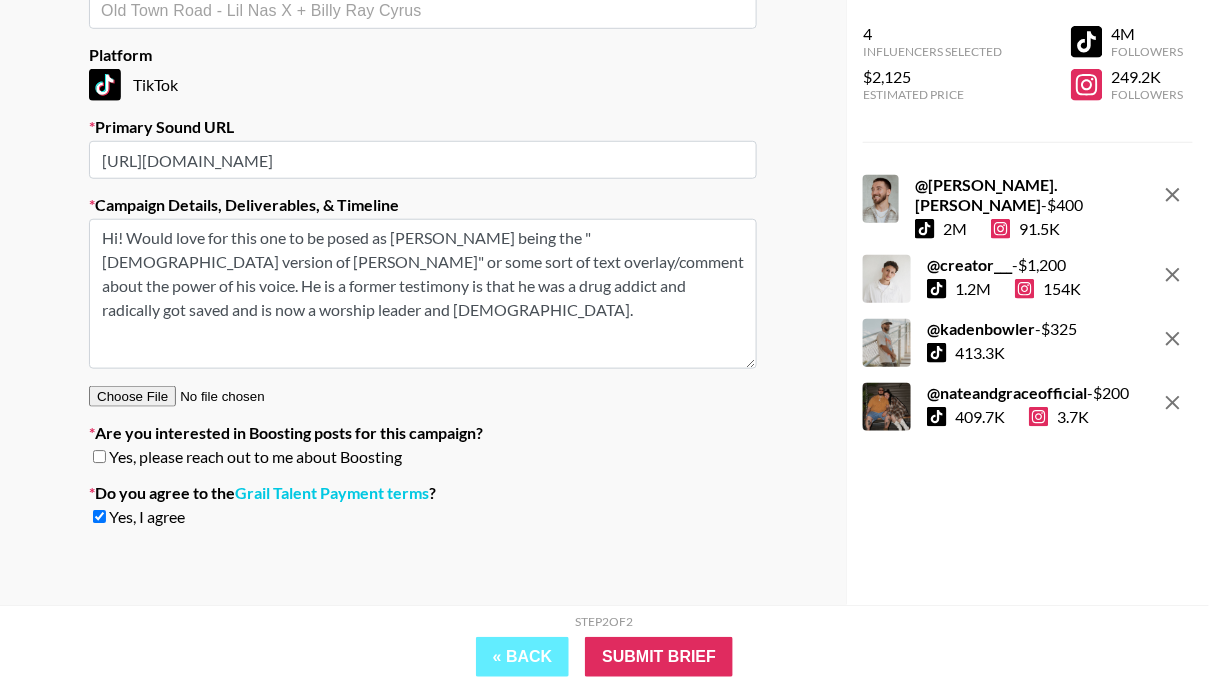 drag, startPoint x: 285, startPoint y: 286, endPoint x: 99, endPoint y: 284, distance: 186.01076 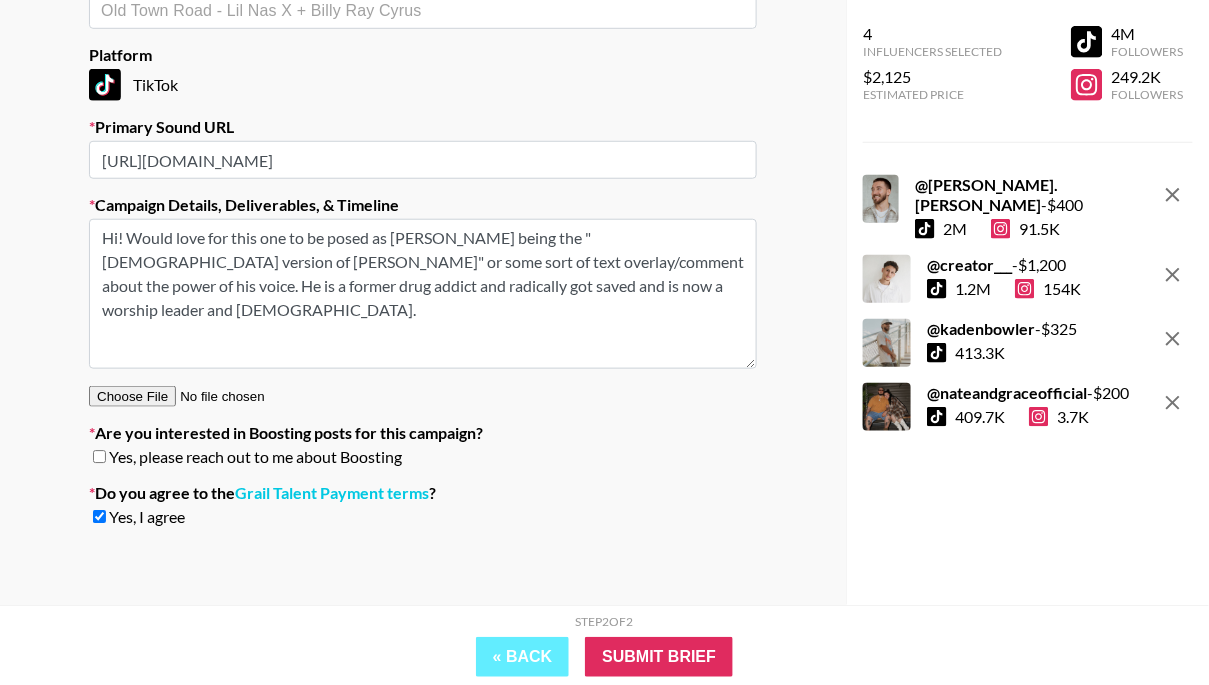 click on "Hi! Would love for this one to be posed as [PERSON_NAME] being the "[DEMOGRAPHIC_DATA] version of [PERSON_NAME]" or some sort of text overlay/comment about the power of his voice. He is a former drug addict and radically got saved and is now a worship leader and [DEMOGRAPHIC_DATA]." at bounding box center [423, 294] 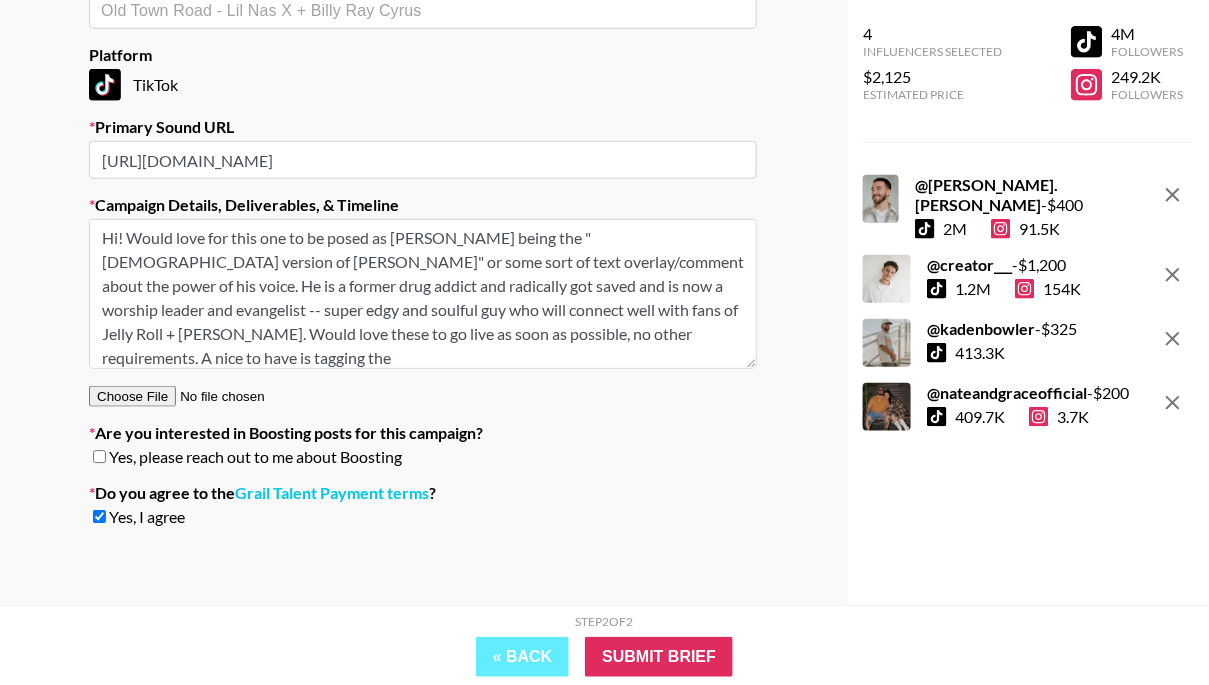 drag, startPoint x: 674, startPoint y: 348, endPoint x: 467, endPoint y: 333, distance: 207.54277 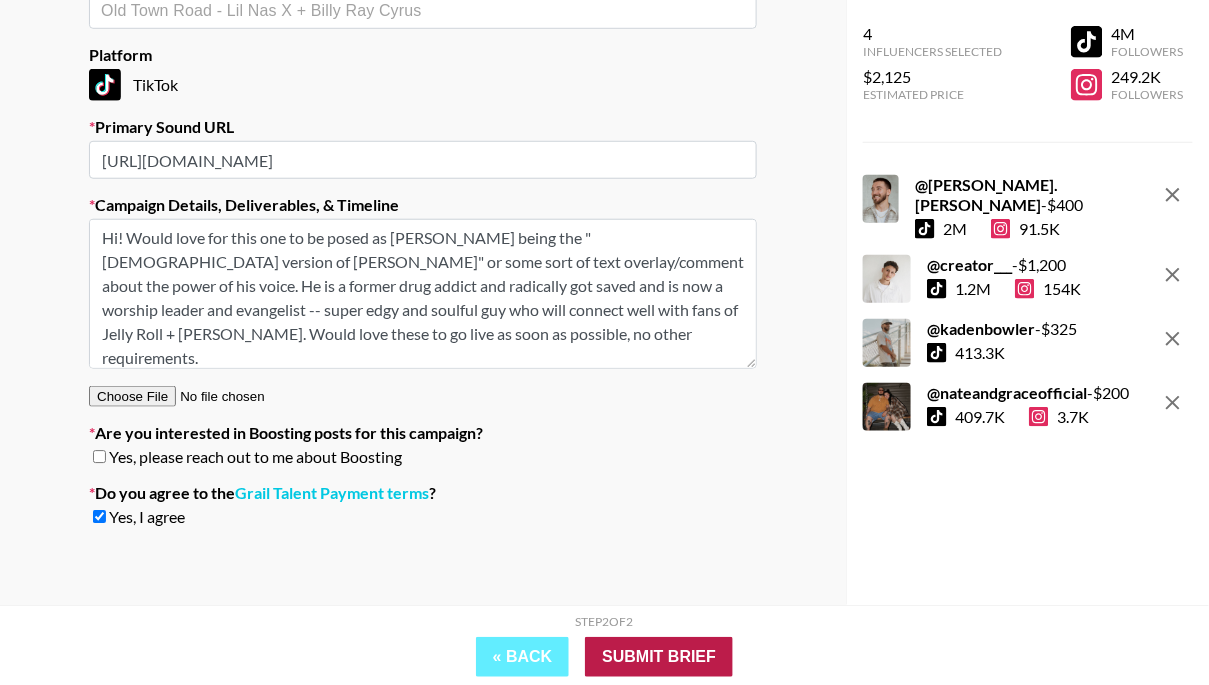 type on "Hi! Would love for this one to be posed as [PERSON_NAME] being the "[DEMOGRAPHIC_DATA] version of [PERSON_NAME]" or some sort of text overlay/comment about the power of his voice. He is a former drug addict and radically got saved and is now a worship leader and evangelist -- super edgy and soulful guy who will connect well with fans of Jelly Roll + [PERSON_NAME]. Would love these to go live as soon as possible, no other requirements." 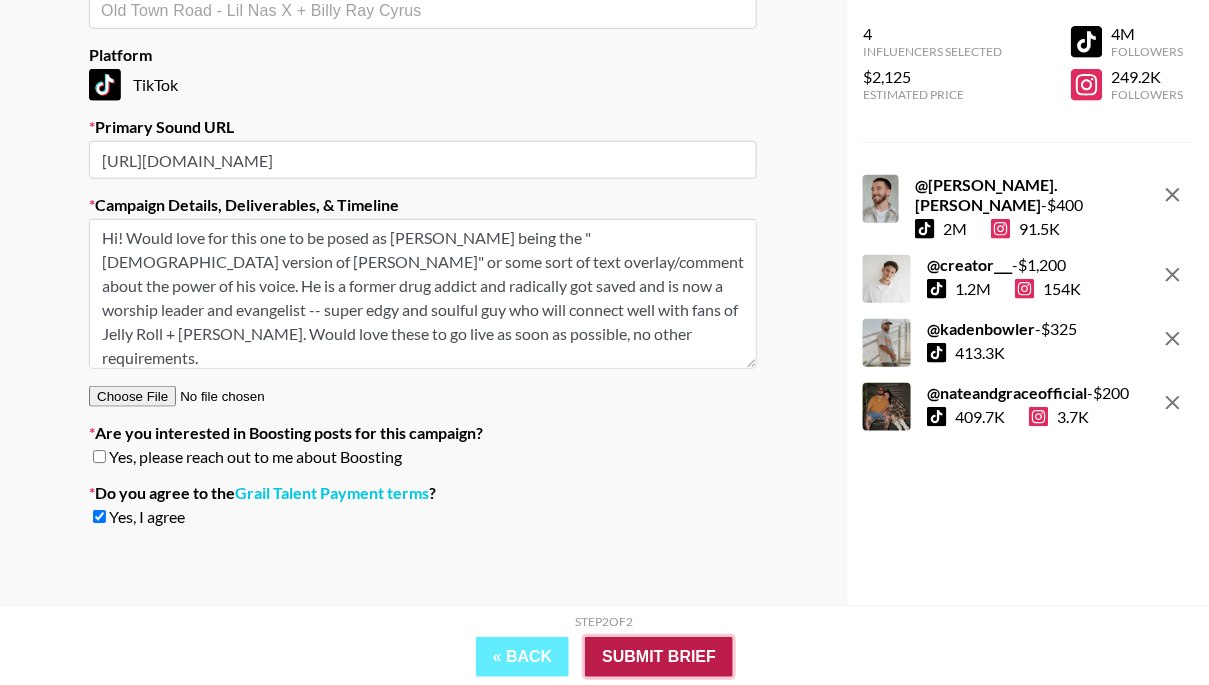 click on "Submit Brief" at bounding box center [659, 657] 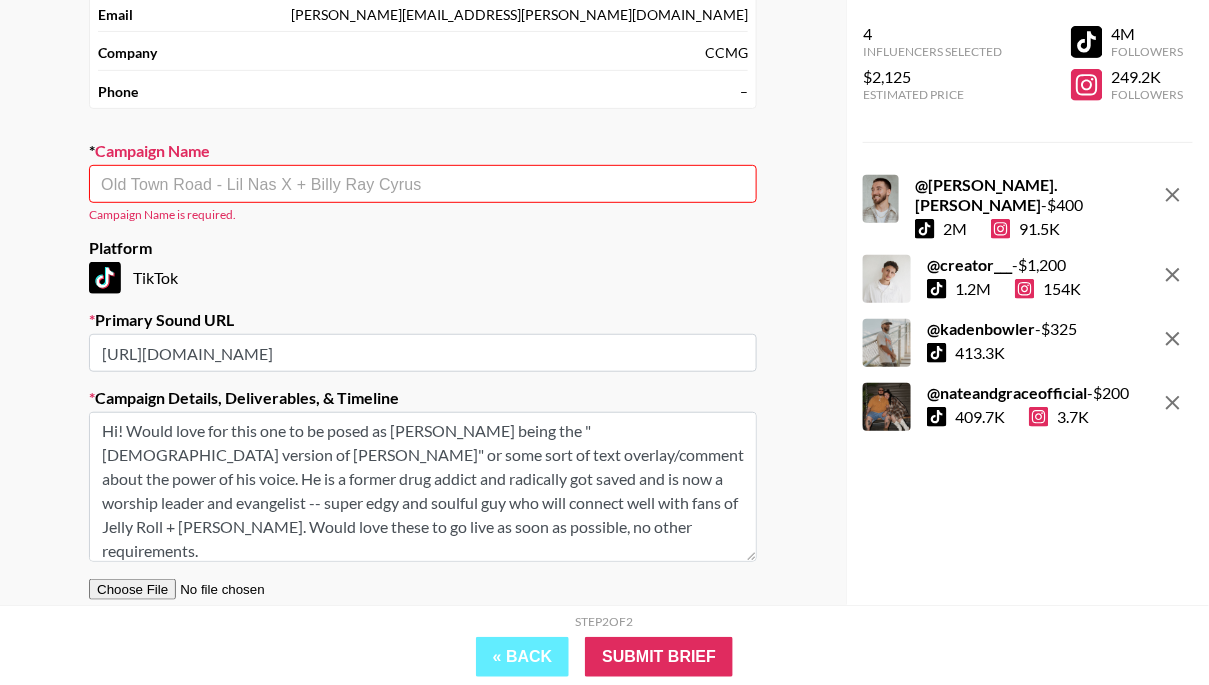 scroll, scrollTop: 127, scrollLeft: 0, axis: vertical 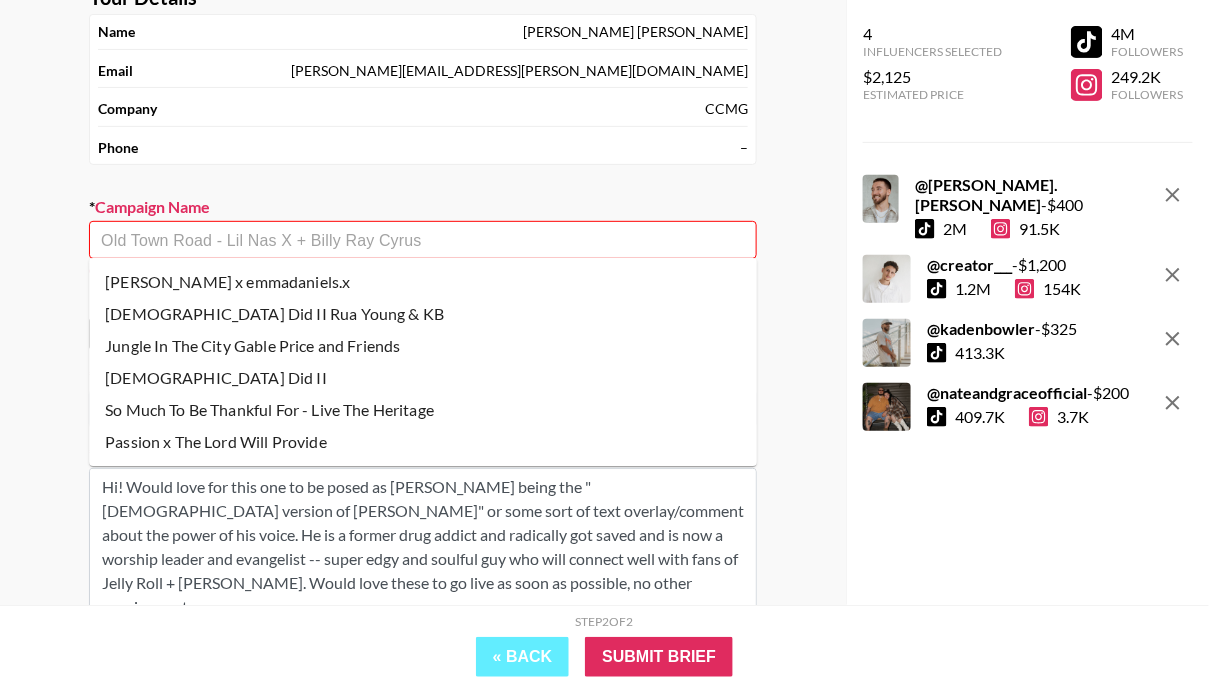 click at bounding box center (423, 240) 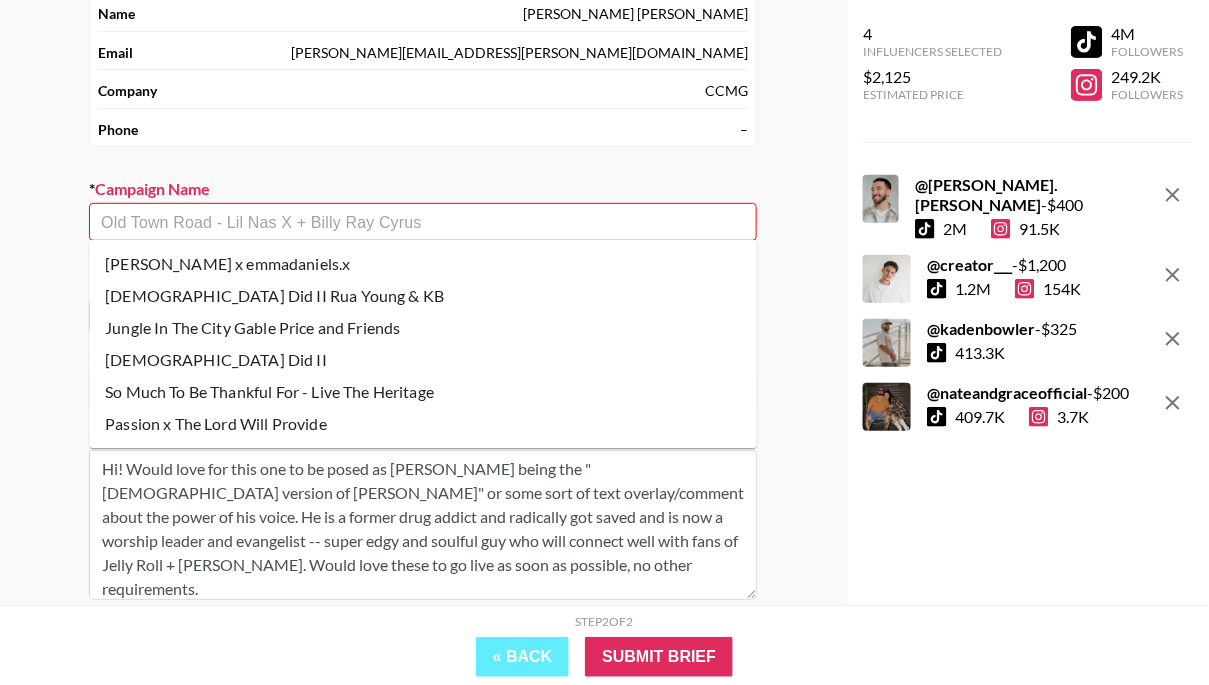 scroll, scrollTop: 137, scrollLeft: 0, axis: vertical 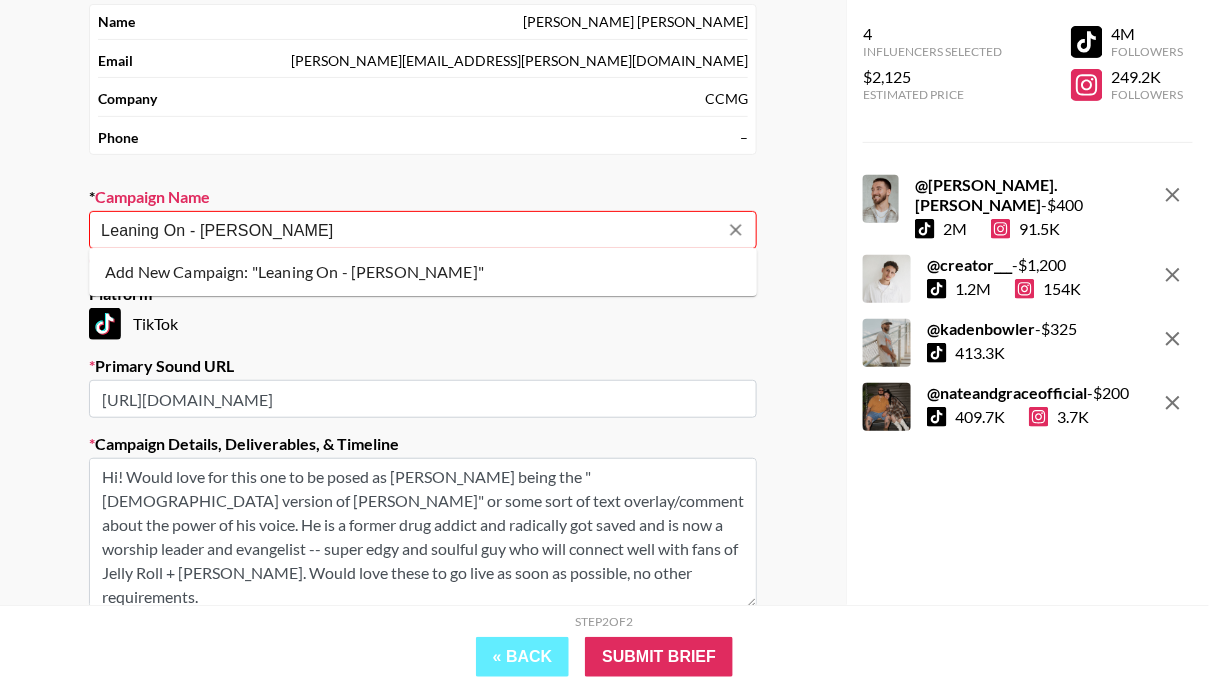 click on "Add New Campaign: "Leaning On - [PERSON_NAME]"" at bounding box center (423, 272) 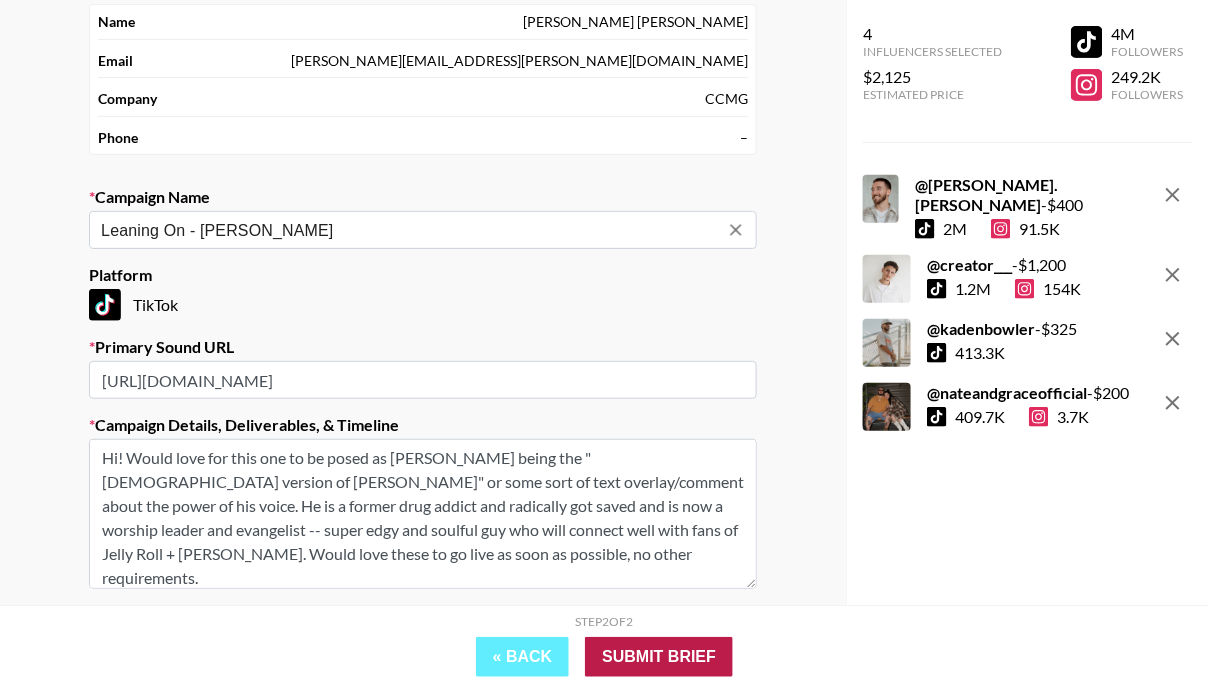 type on "Leaning On - [PERSON_NAME]" 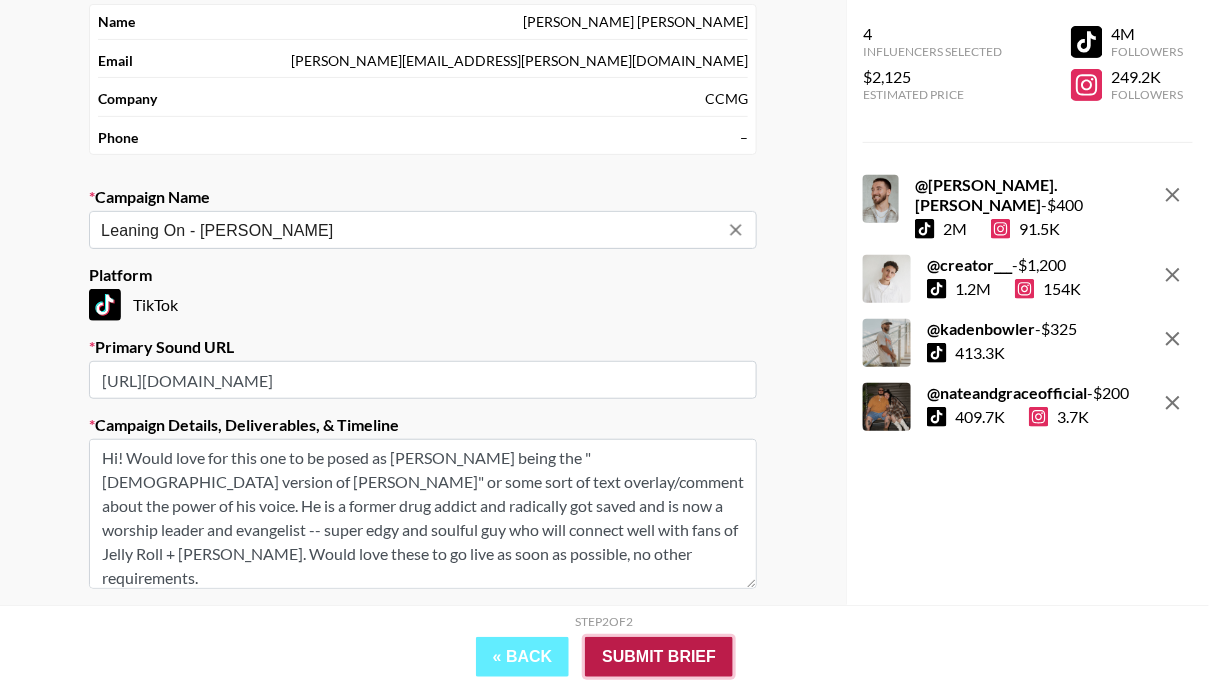 click on "Submit Brief" at bounding box center (659, 657) 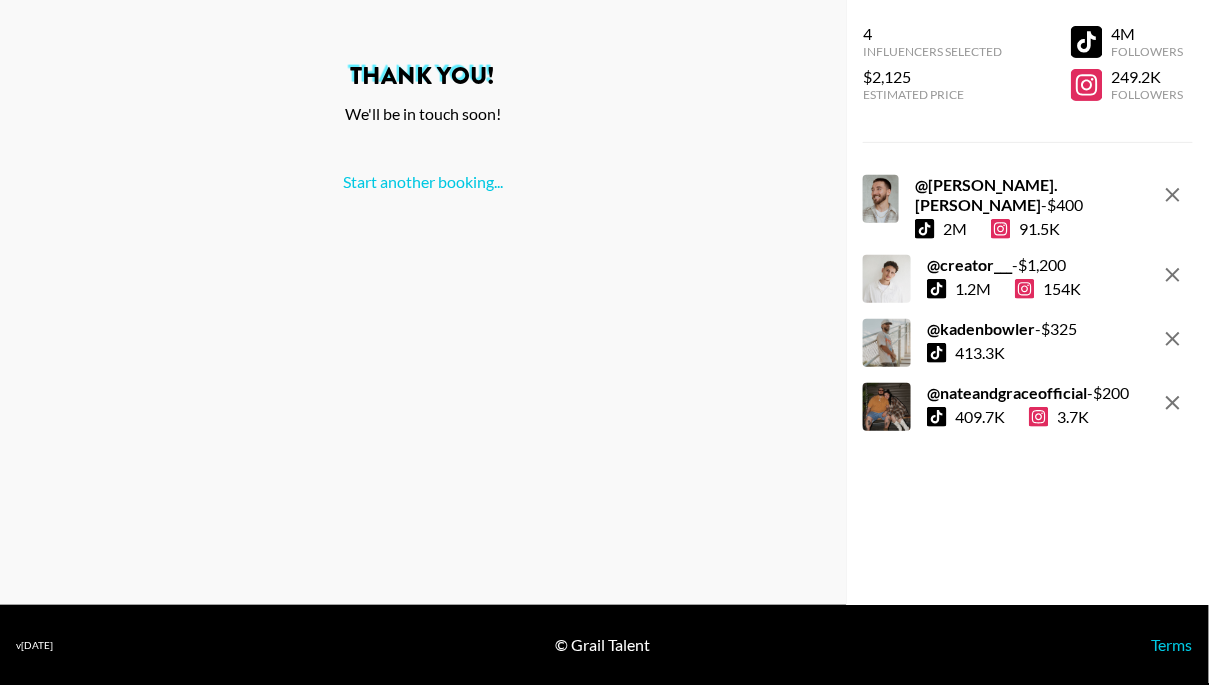 scroll, scrollTop: 0, scrollLeft: 0, axis: both 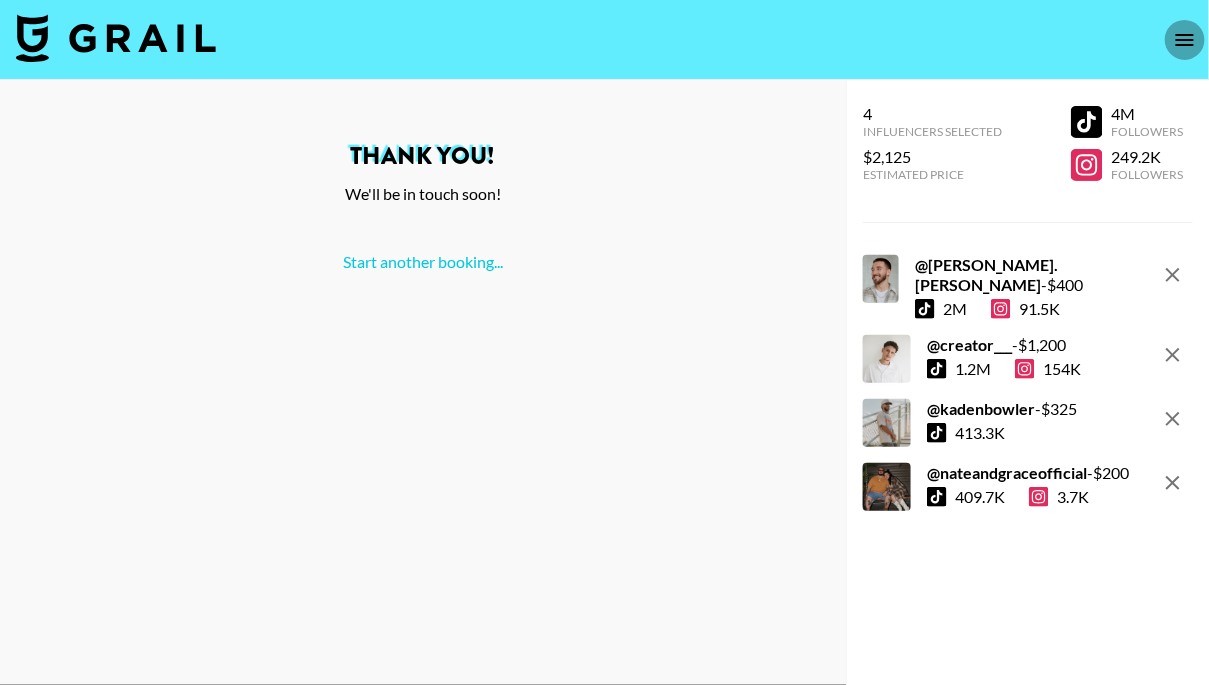 click 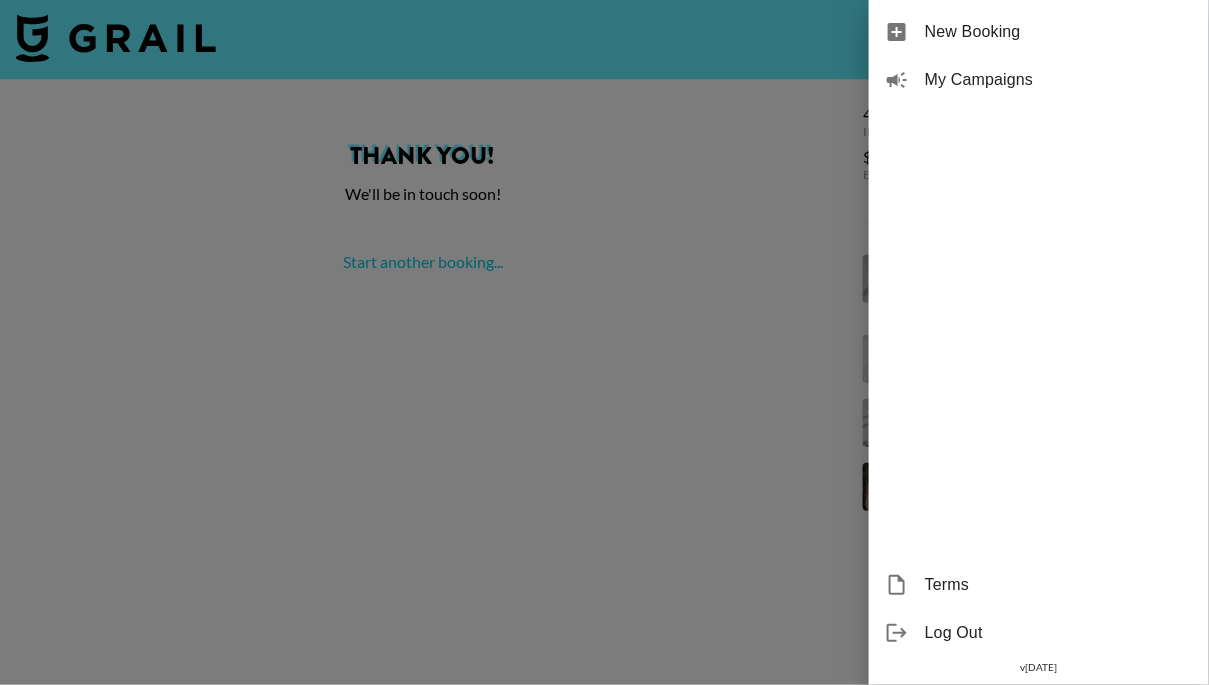 click on "My Campaigns" at bounding box center [1059, 80] 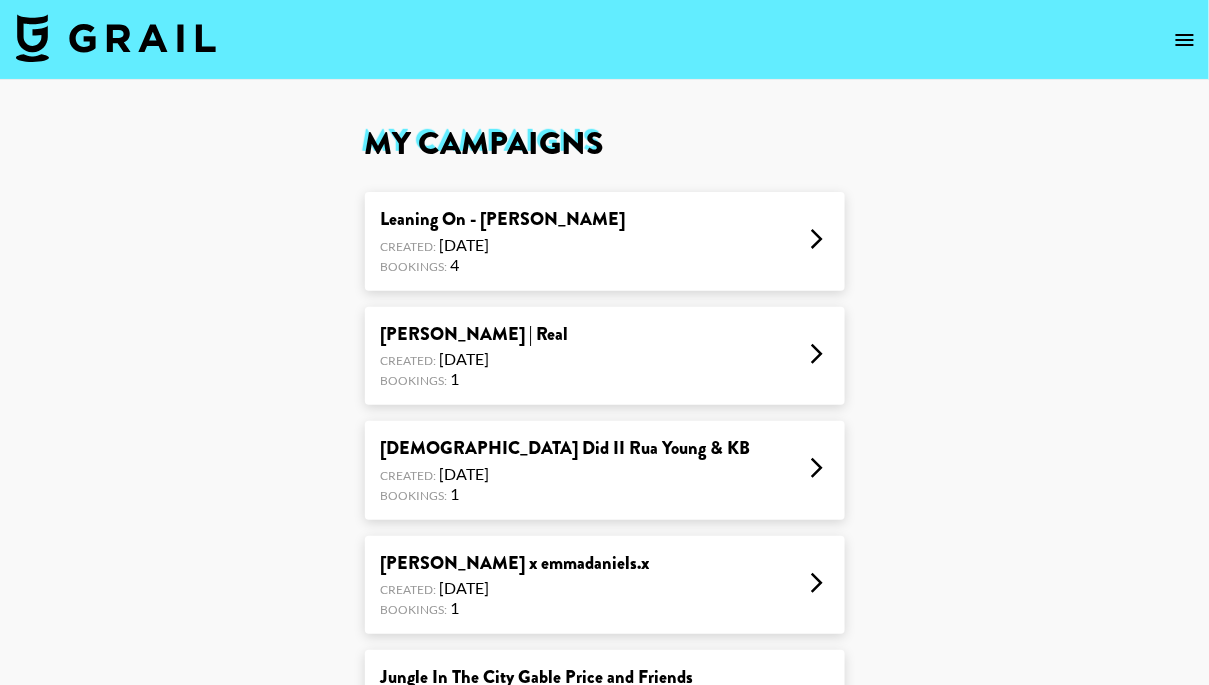 drag, startPoint x: 512, startPoint y: 252, endPoint x: 382, endPoint y: 257, distance: 130.09612 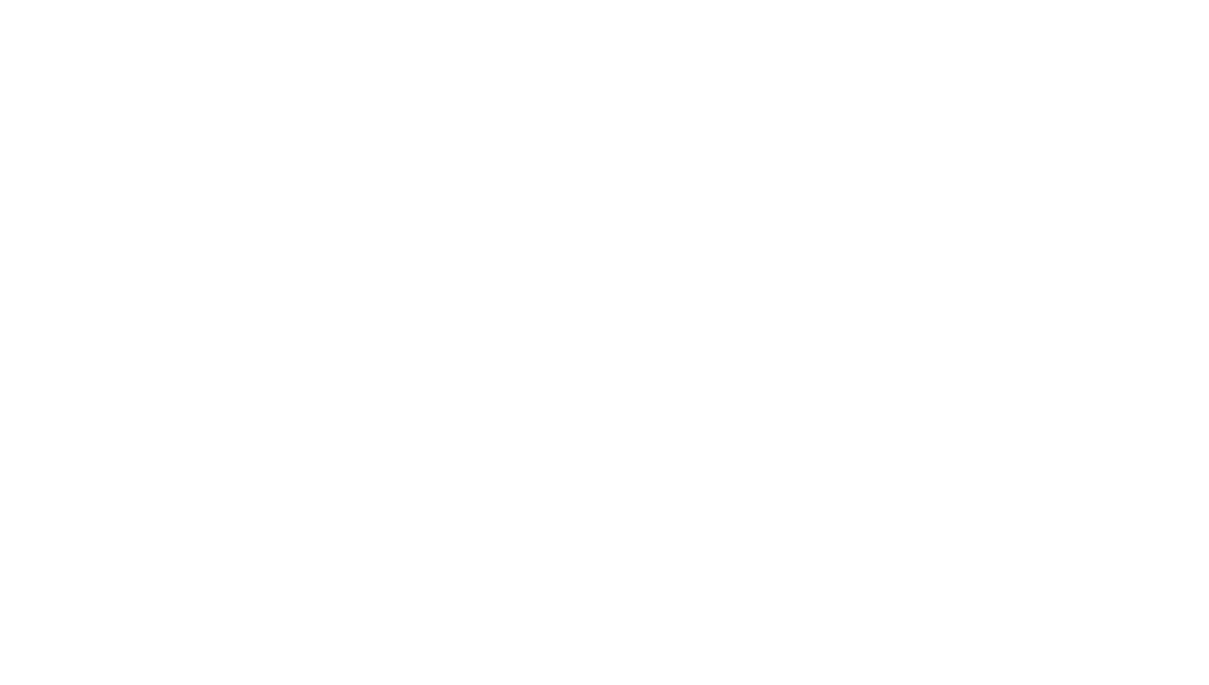 scroll, scrollTop: 0, scrollLeft: 0, axis: both 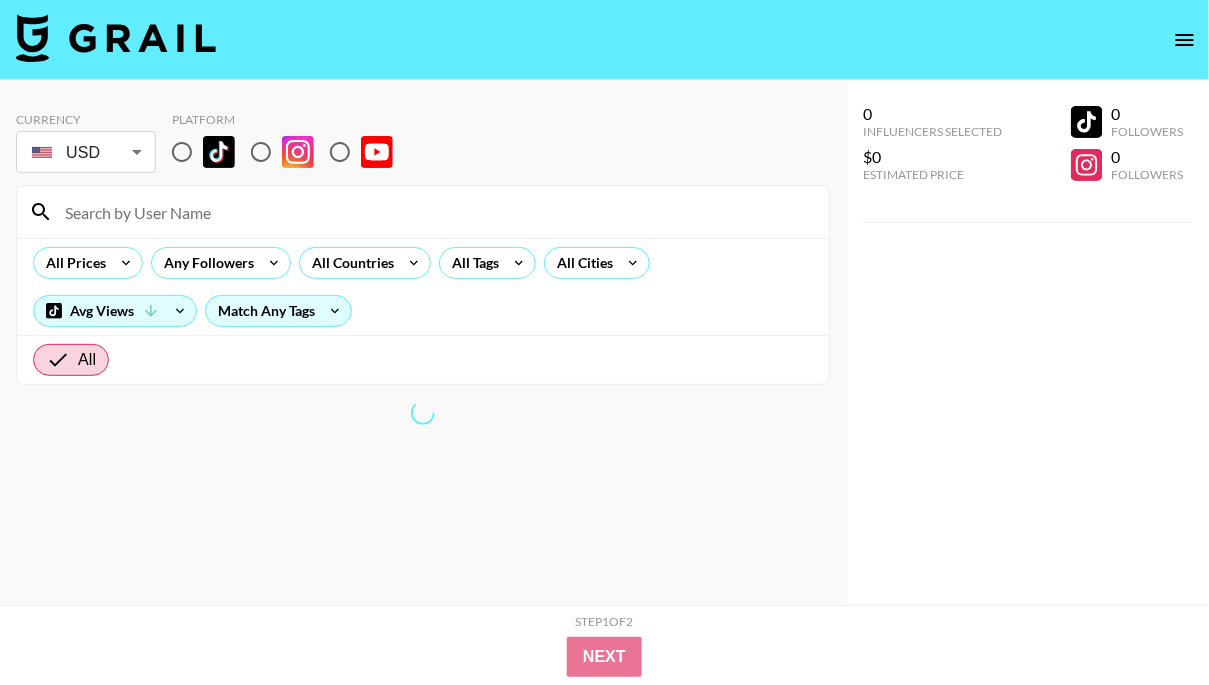 click 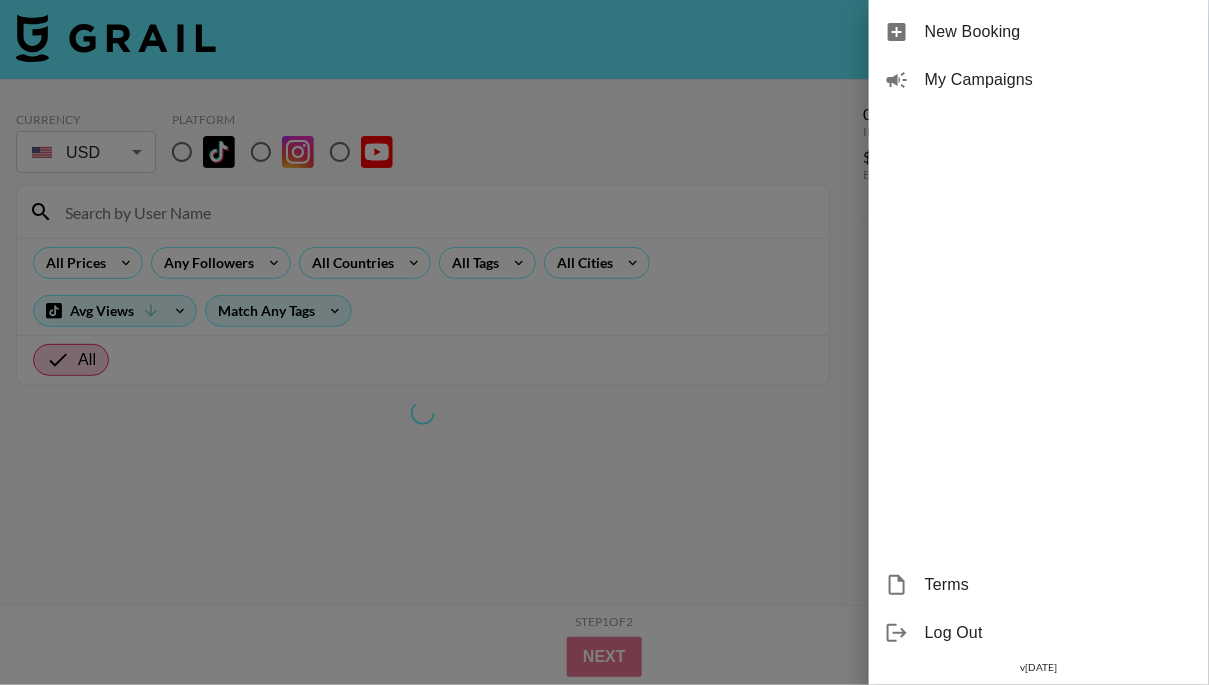 click on "My Campaigns" at bounding box center (1059, 80) 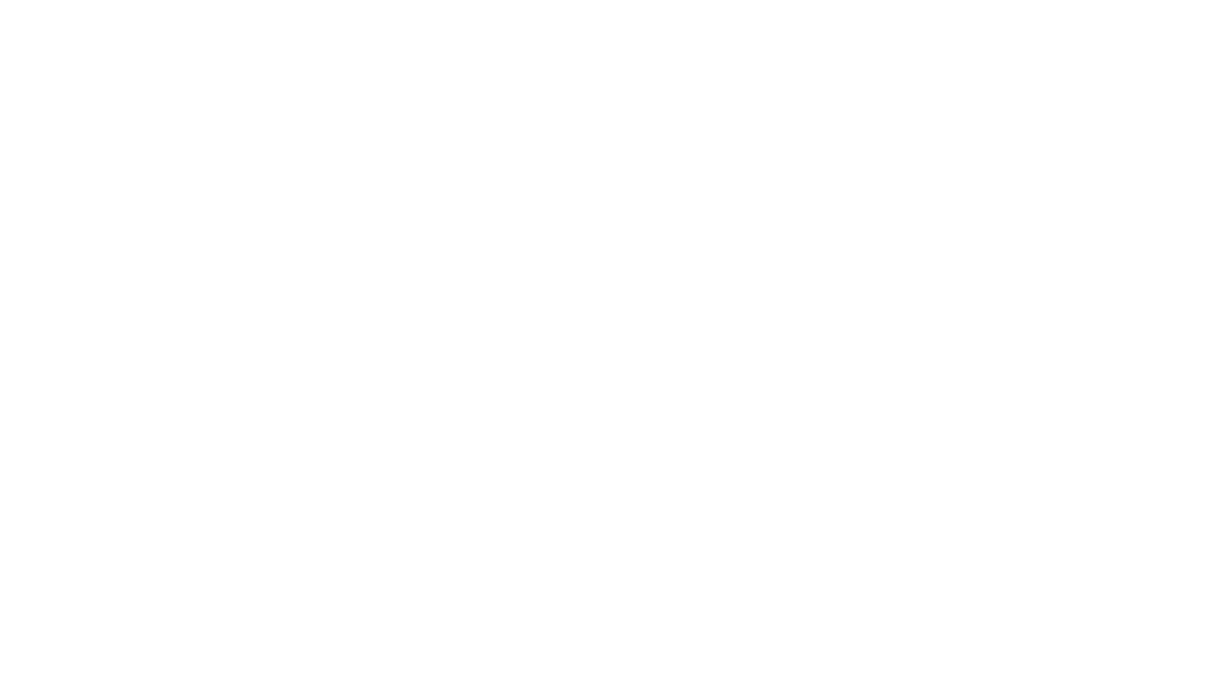 scroll, scrollTop: 0, scrollLeft: 0, axis: both 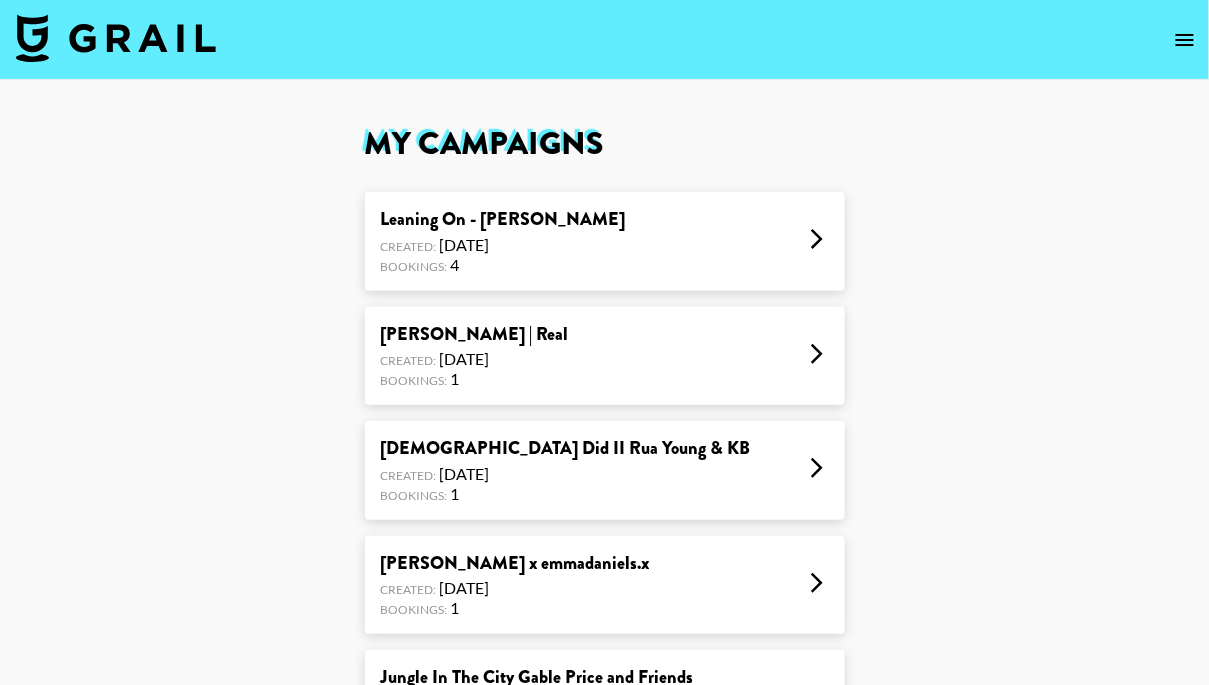 click on "Leaning On - [PERSON_NAME]" at bounding box center (503, 219) 